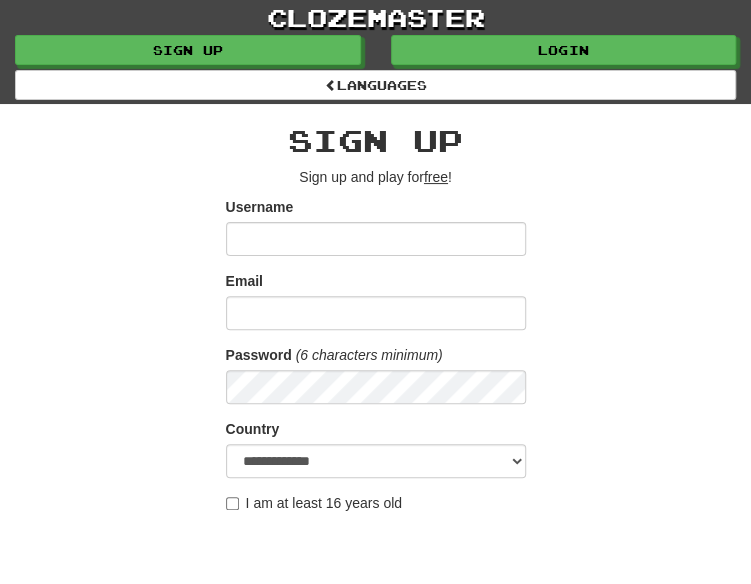 scroll, scrollTop: 500, scrollLeft: 0, axis: vertical 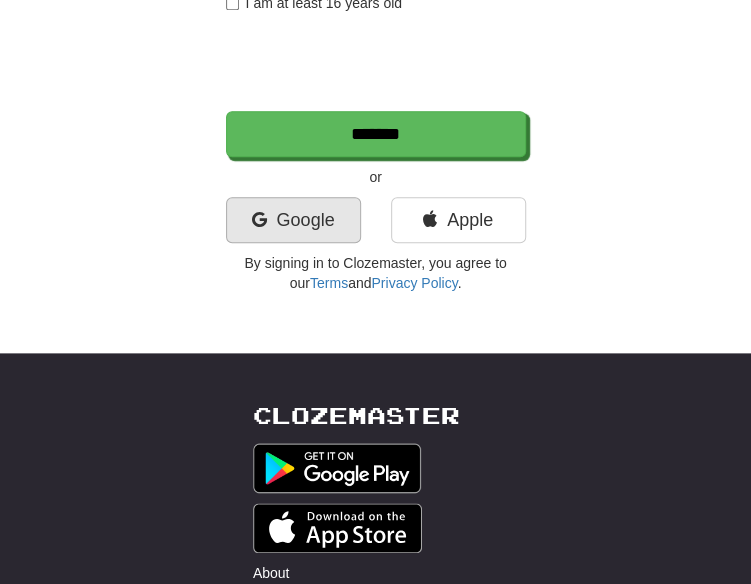 drag, startPoint x: 221, startPoint y: 176, endPoint x: 254, endPoint y: 221, distance: 55.803226 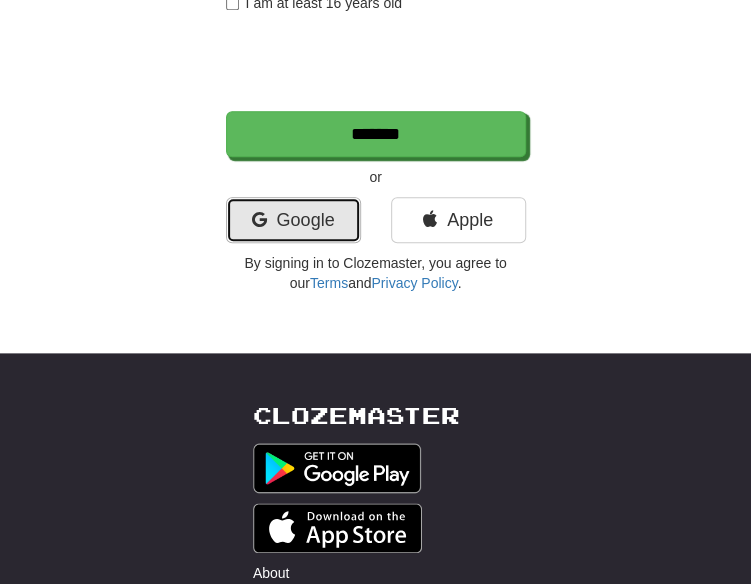 click at bounding box center [258, 220] 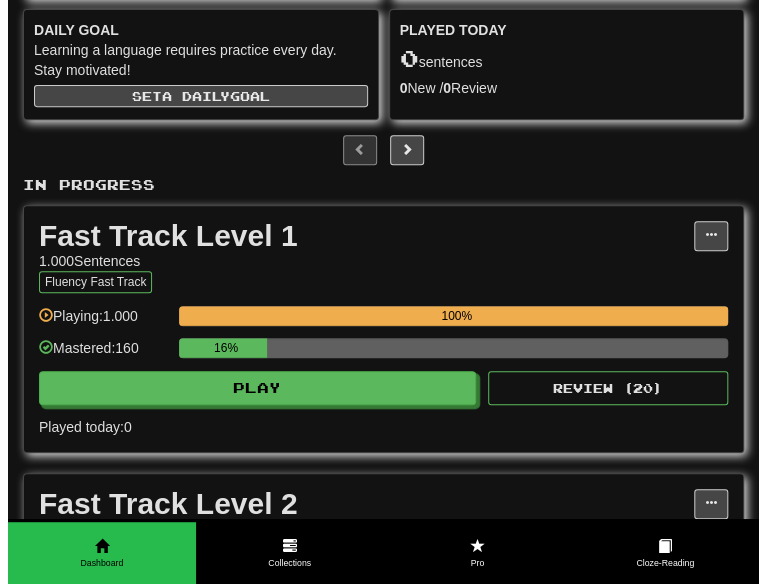 scroll, scrollTop: 400, scrollLeft: 0, axis: vertical 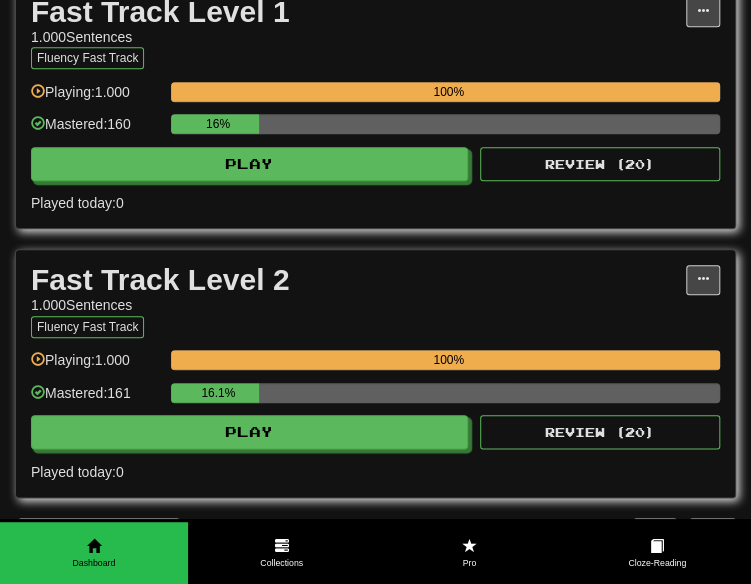 click on "Fast Track Level 1 1.000  Sentences Fluency Fast Track Manage Sentences Unpin from Dashboard  Playing:  1.000 100%  Mastered:  160 16% Play Review ( 20 ) Played today:  0" at bounding box center (375, 105) 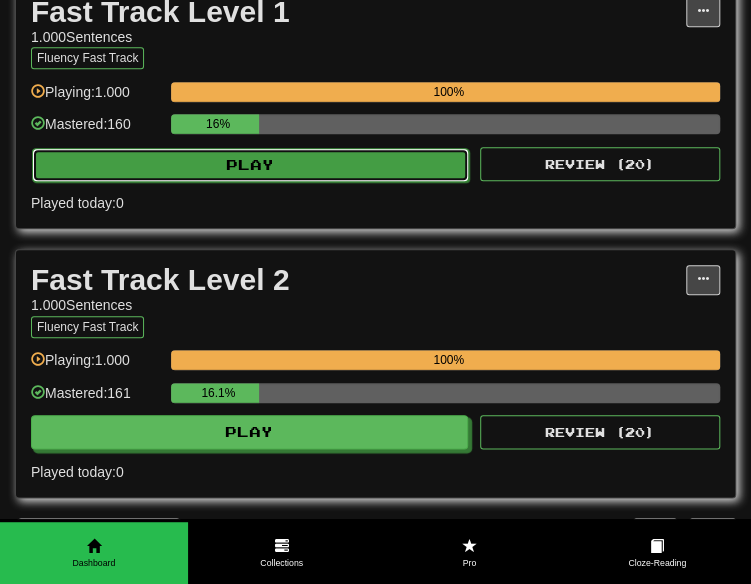 click on "Play" at bounding box center (250, 165) 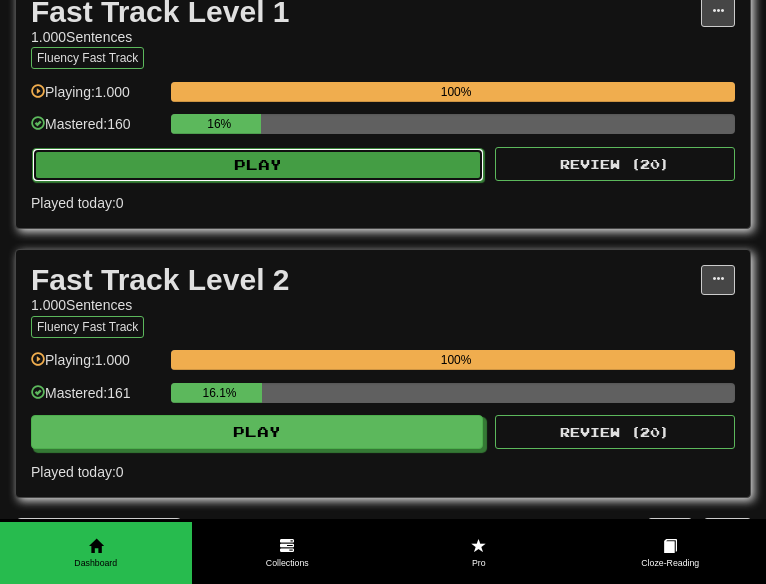 select on "**" 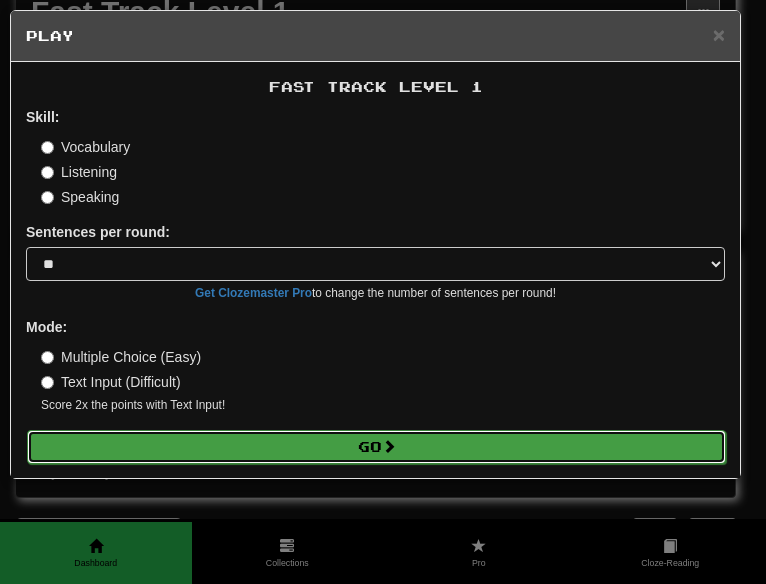 click on "Go" at bounding box center [376, 447] 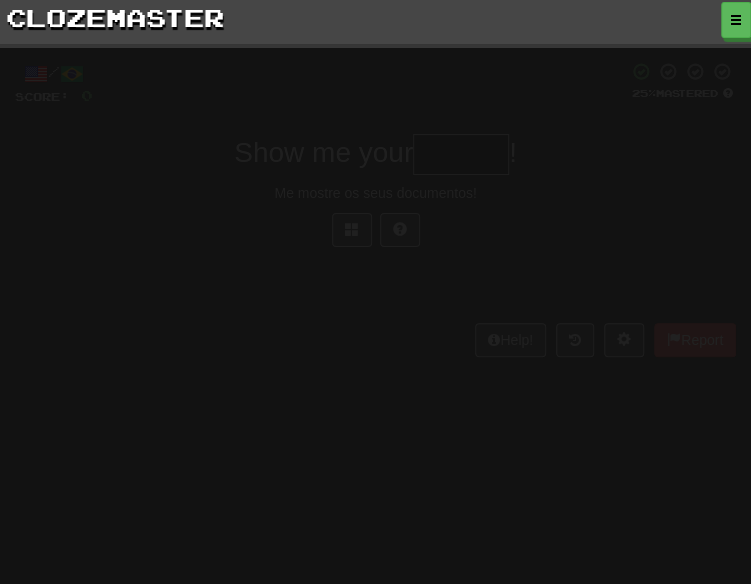 scroll, scrollTop: 210, scrollLeft: 0, axis: vertical 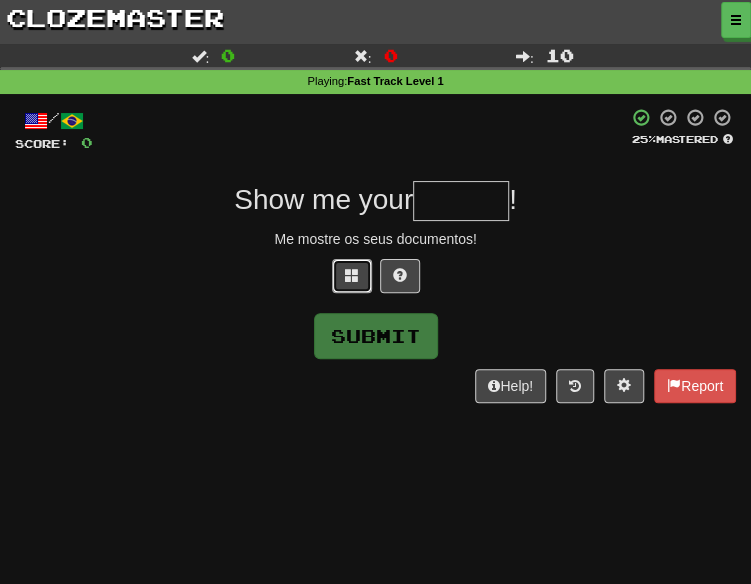 click at bounding box center [352, 276] 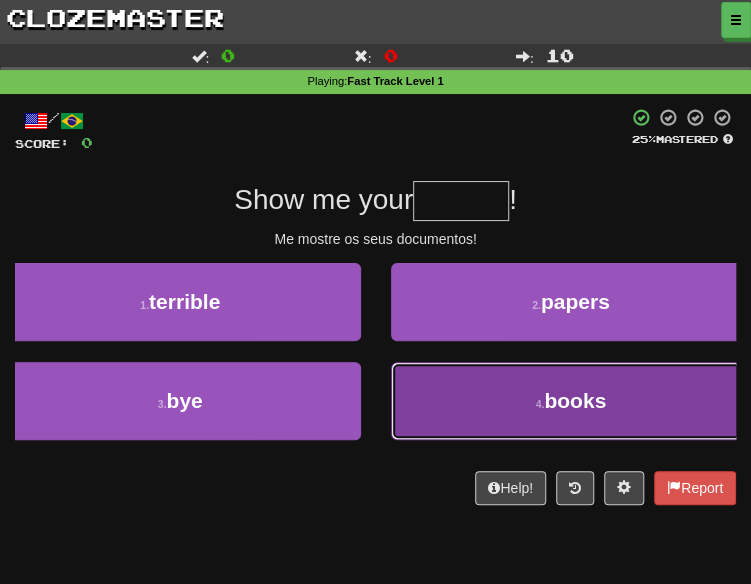 click on "4 .  books" at bounding box center (571, 401) 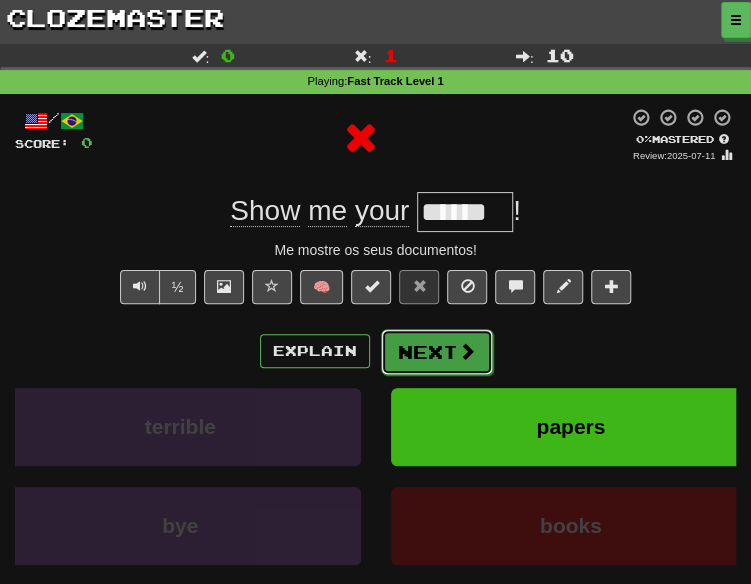 click on "Next" at bounding box center [437, 352] 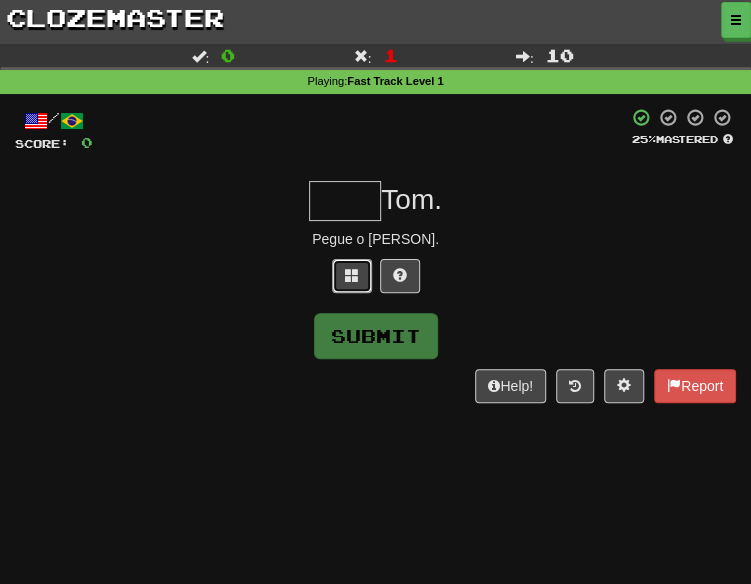 click at bounding box center [352, 275] 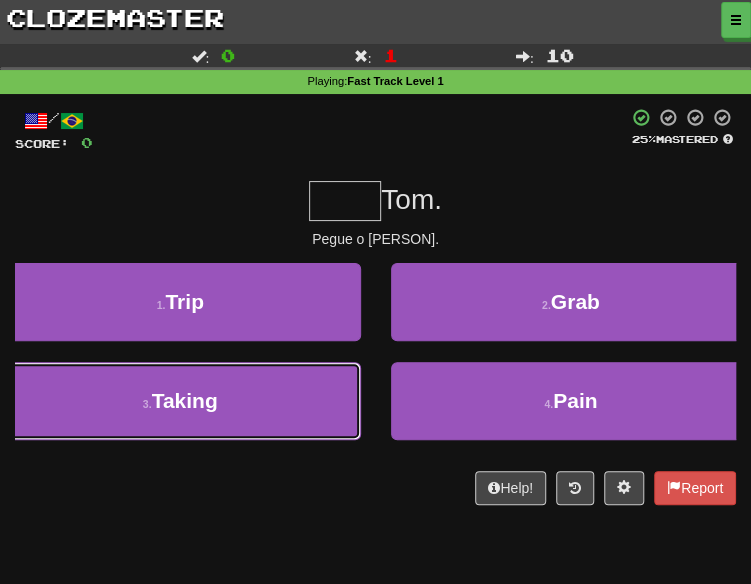 drag, startPoint x: 313, startPoint y: 376, endPoint x: 674, endPoint y: 202, distance: 400.74554 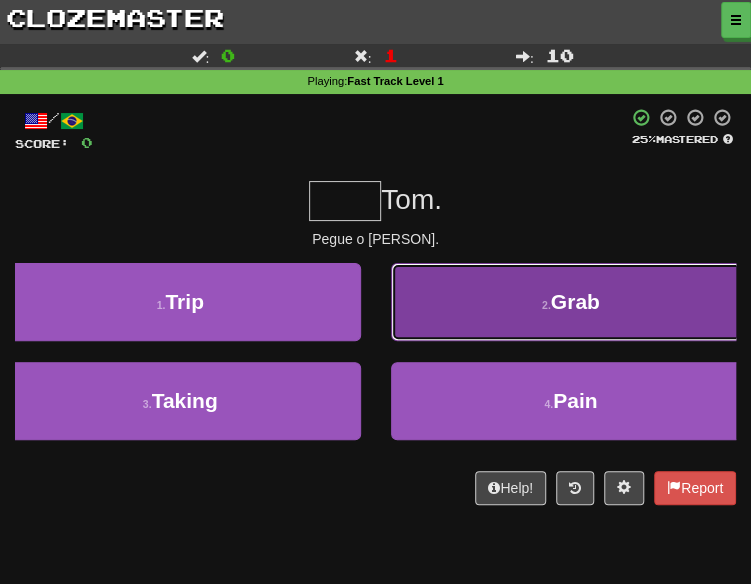 click on "2 .  Grab" at bounding box center (571, 302) 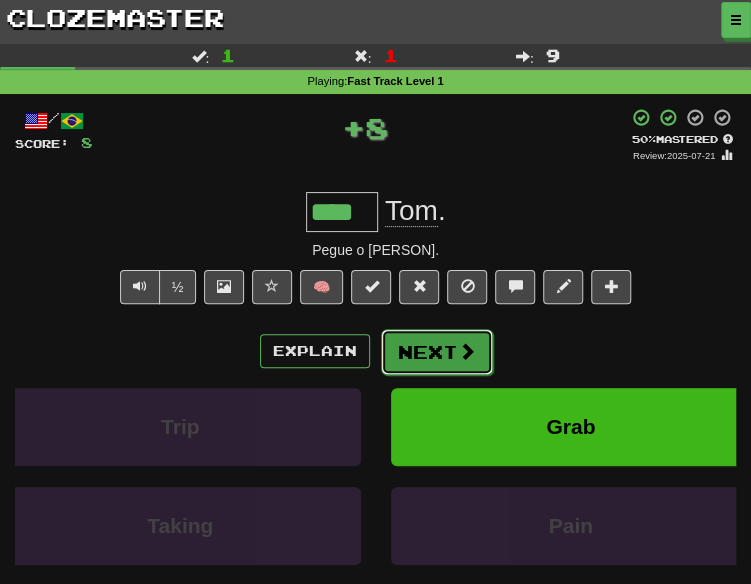 click on "Next" at bounding box center [437, 352] 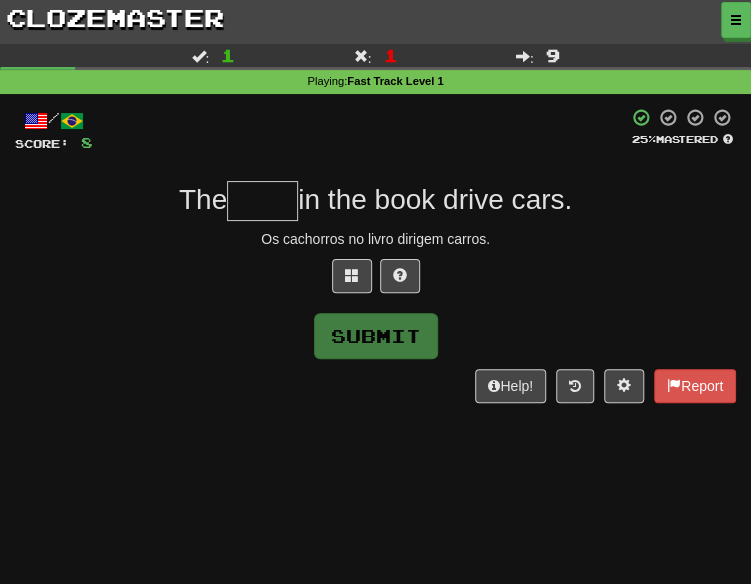 click at bounding box center (375, 281) 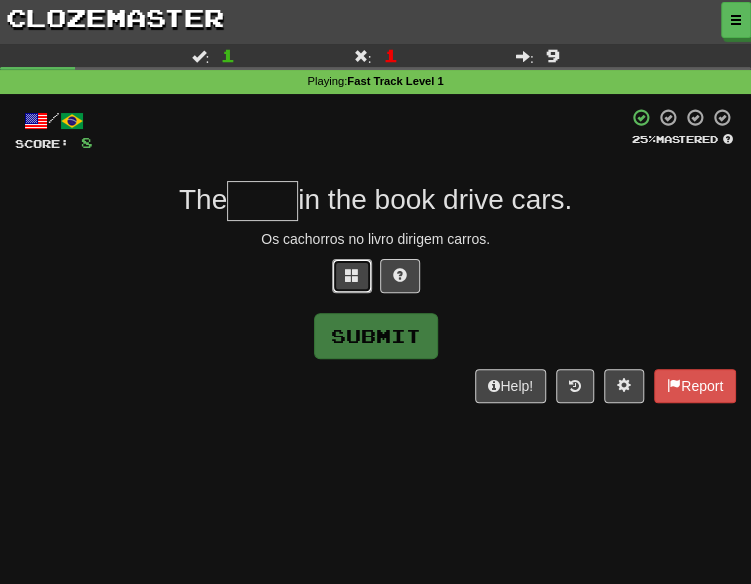 click at bounding box center (352, 276) 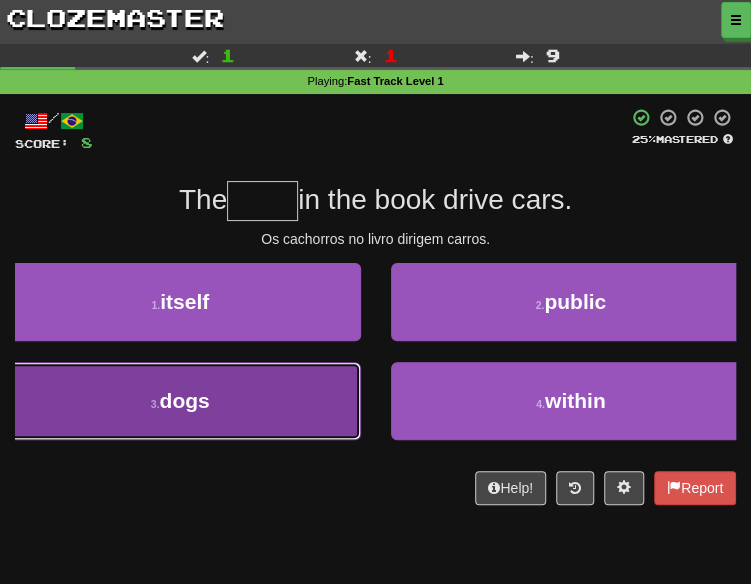 click on "3 .  dogs" at bounding box center [180, 401] 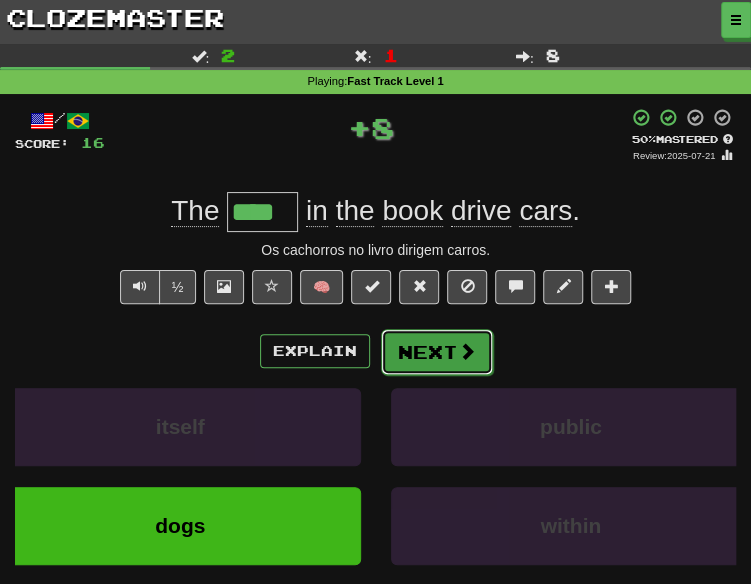 click on "Next" at bounding box center (437, 352) 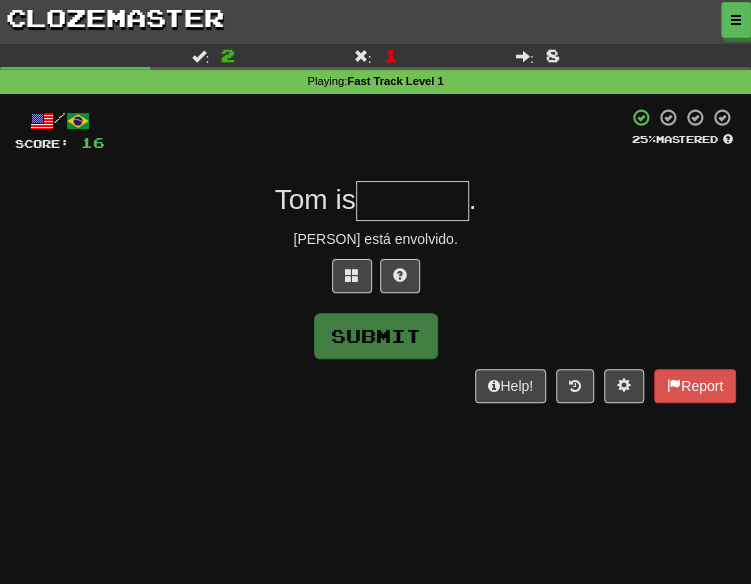 drag, startPoint x: 341, startPoint y: 251, endPoint x: 341, endPoint y: 275, distance: 24 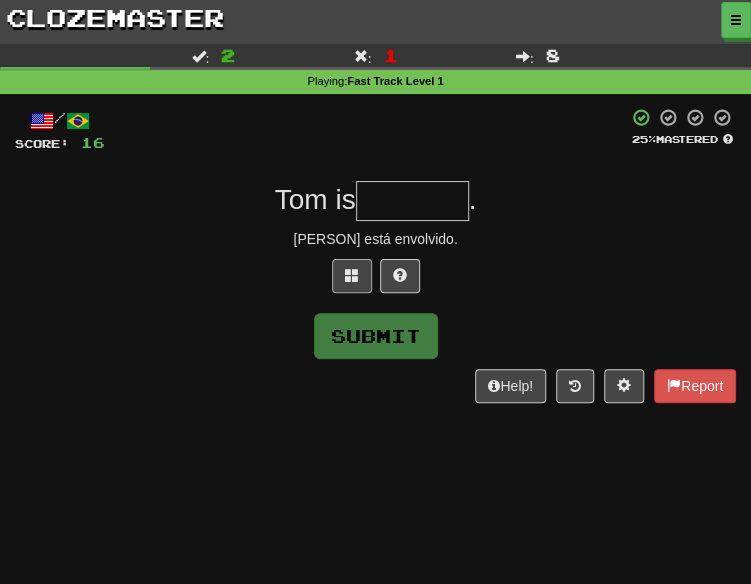 click on "/  Score:   16 25 %  Mastered Tom is  . Tom está envolvido. Submit  Help!  Report" at bounding box center [375, 255] 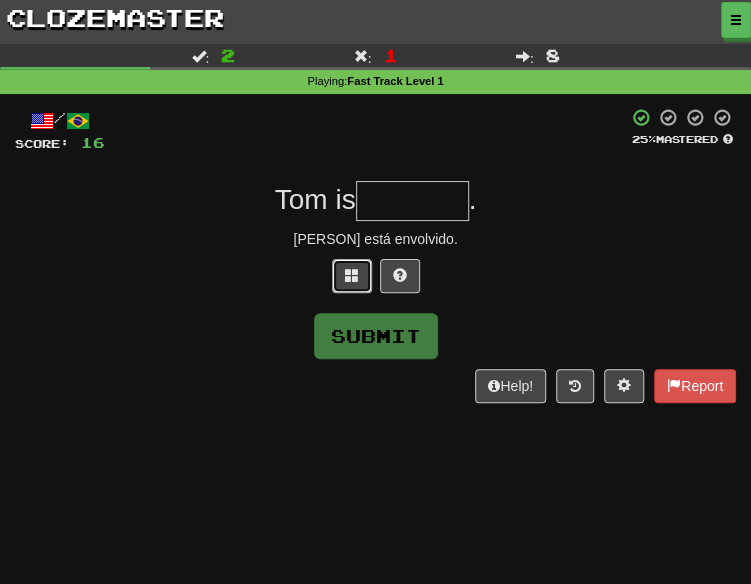 click at bounding box center (352, 276) 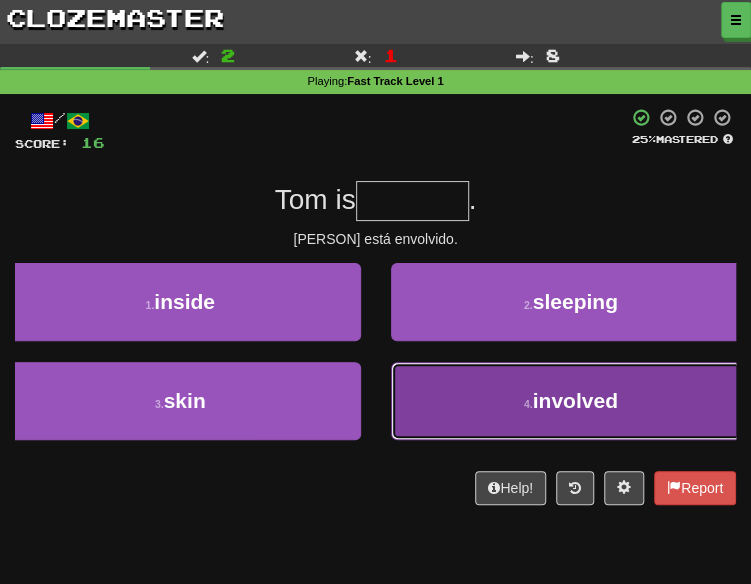click on "4 .  involved" at bounding box center (571, 401) 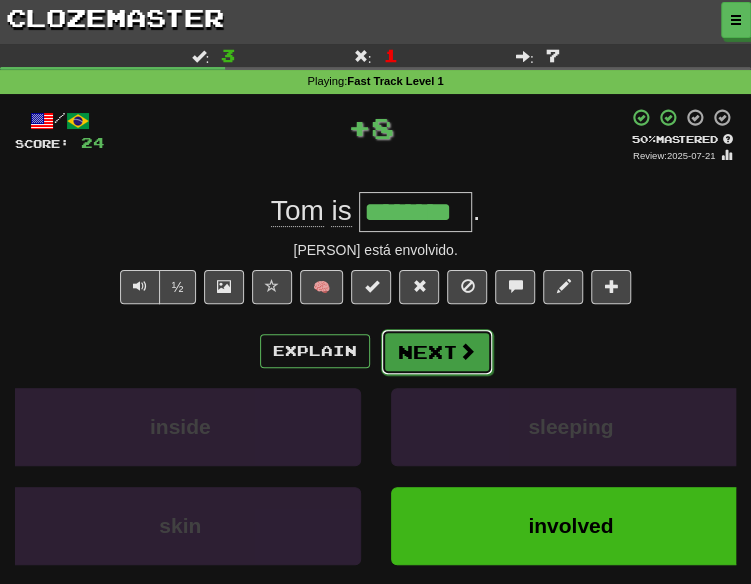 click at bounding box center (467, 351) 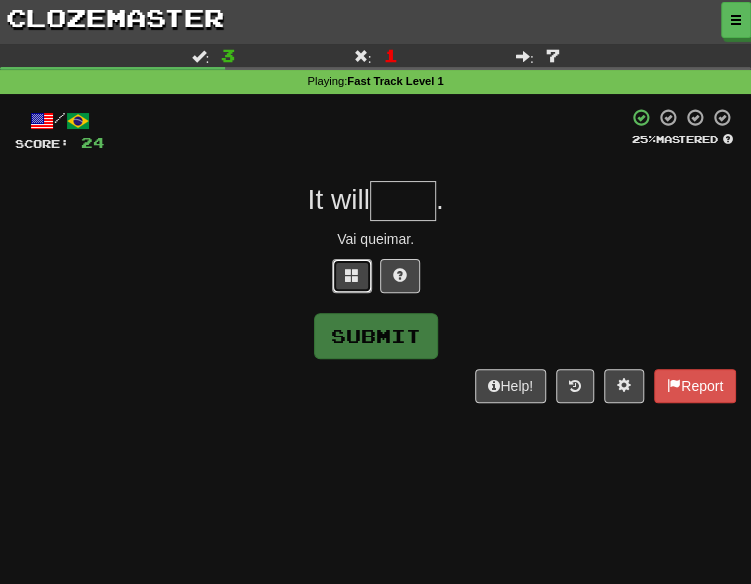 click at bounding box center (352, 275) 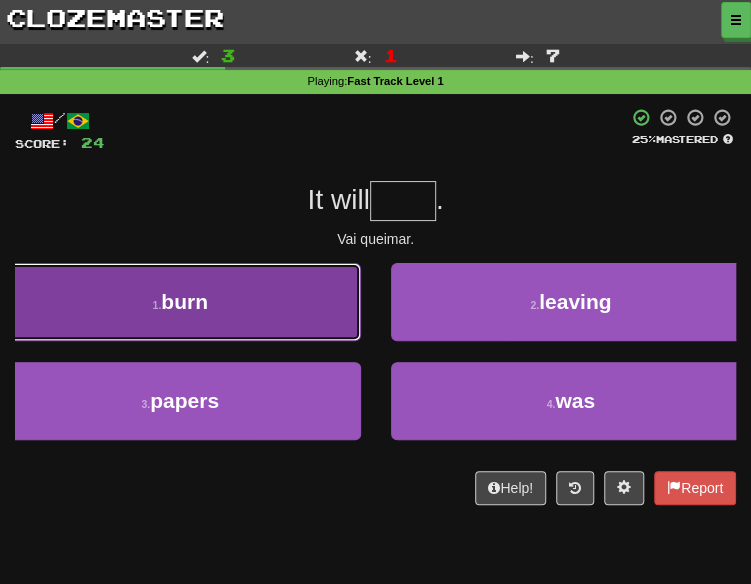 click on "1 .  burn" at bounding box center (180, 302) 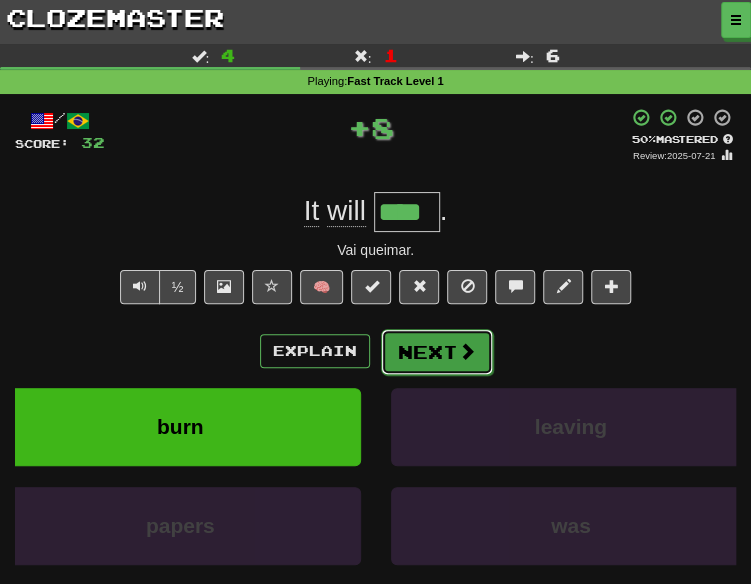 click on "Next" at bounding box center (437, 352) 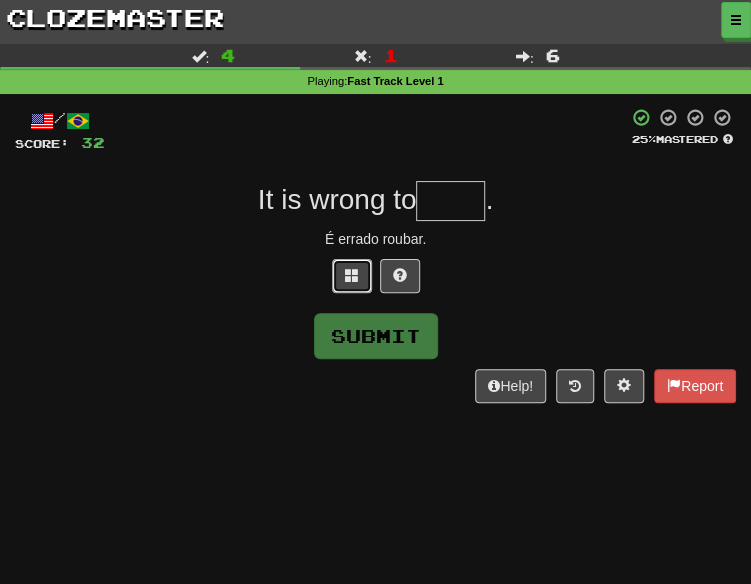 click at bounding box center [352, 276] 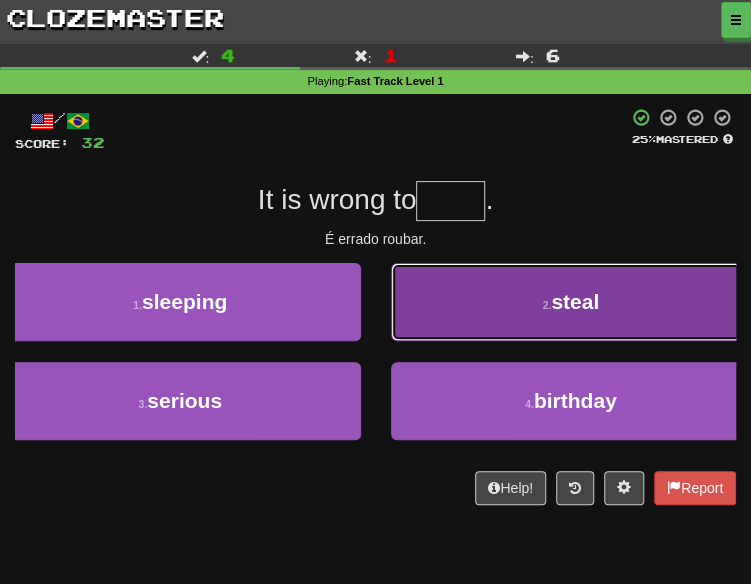 click on "steal" at bounding box center (575, 301) 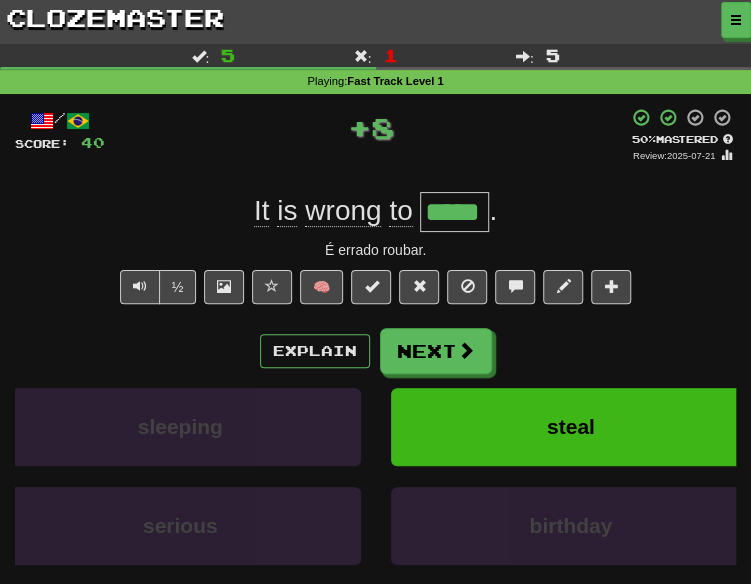 click on "Explain Next" at bounding box center (375, 351) 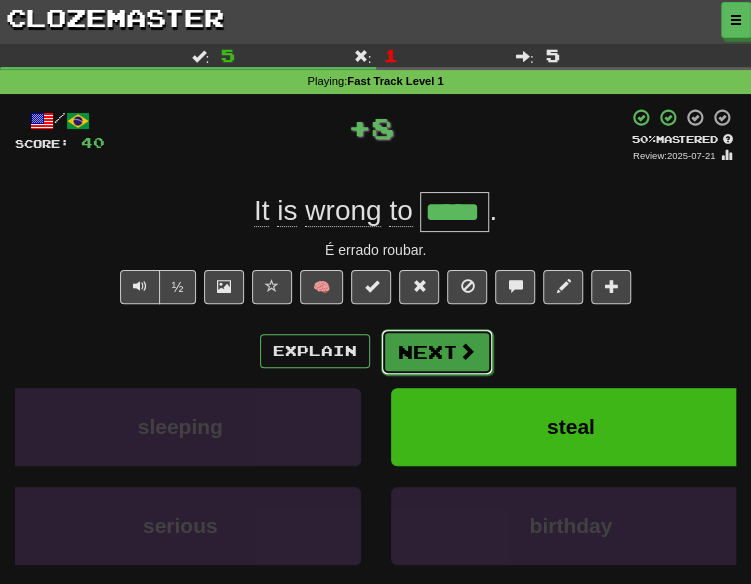 click at bounding box center [467, 351] 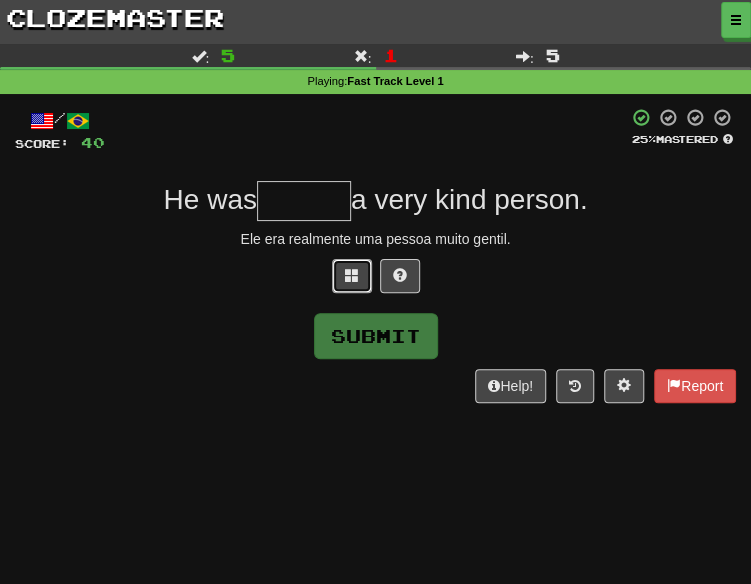 click at bounding box center (352, 276) 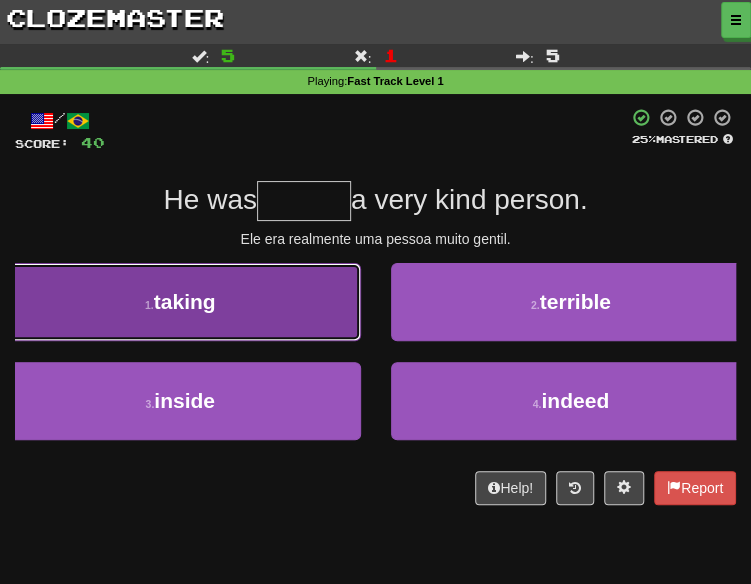 click on "1 .  taking" at bounding box center (180, 302) 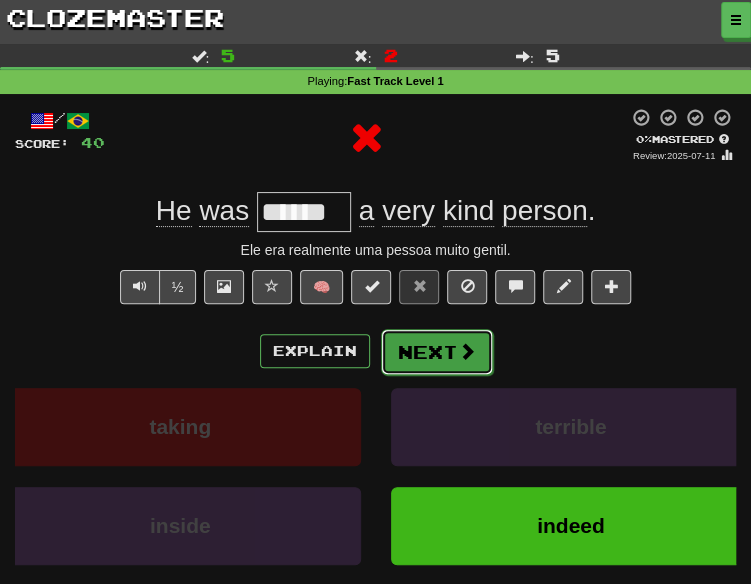 click on "Next" at bounding box center [437, 352] 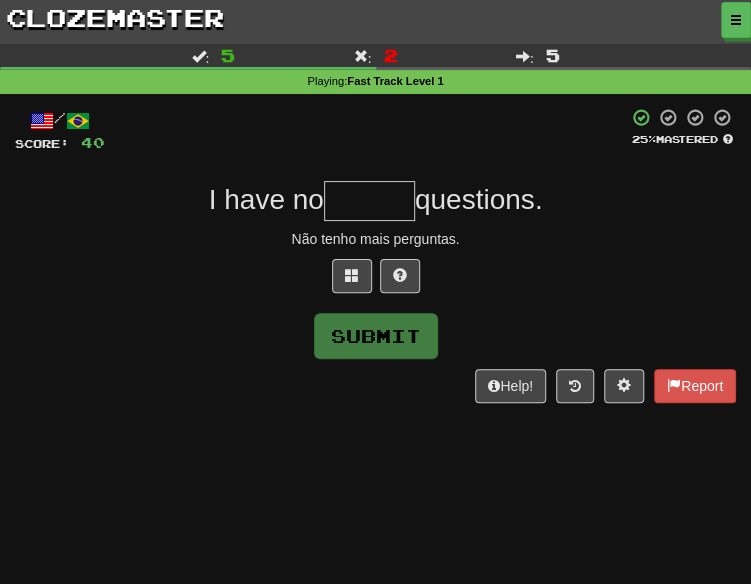 click on "/  Score:   40 25 %  Mastered I have no   questions. Não tenho mais perguntas. Submit  Help!  Report" at bounding box center [375, 255] 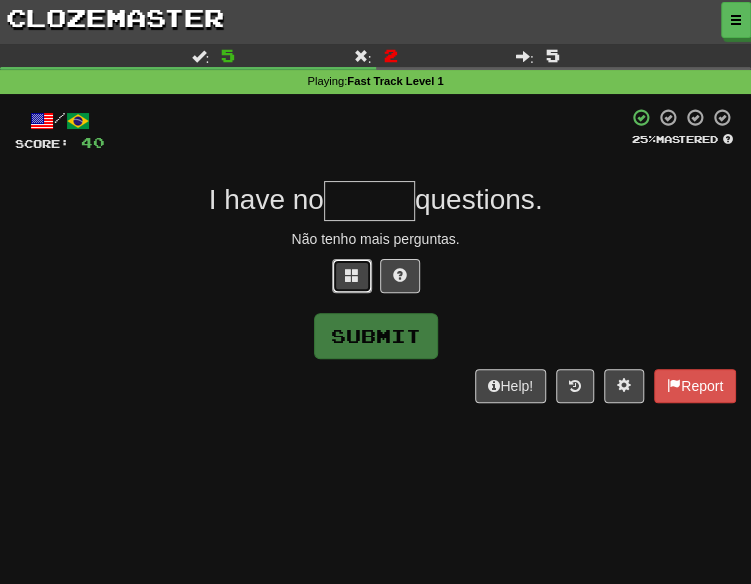 click at bounding box center (352, 276) 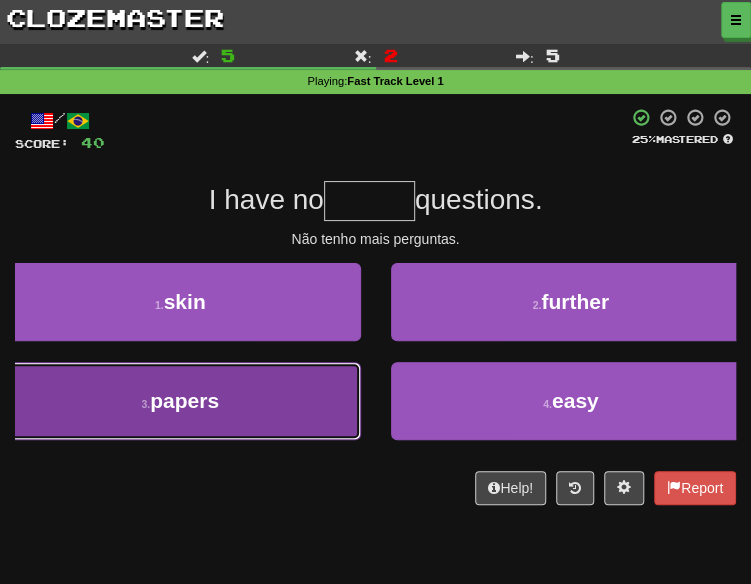 click on "3 .  papers" at bounding box center [180, 401] 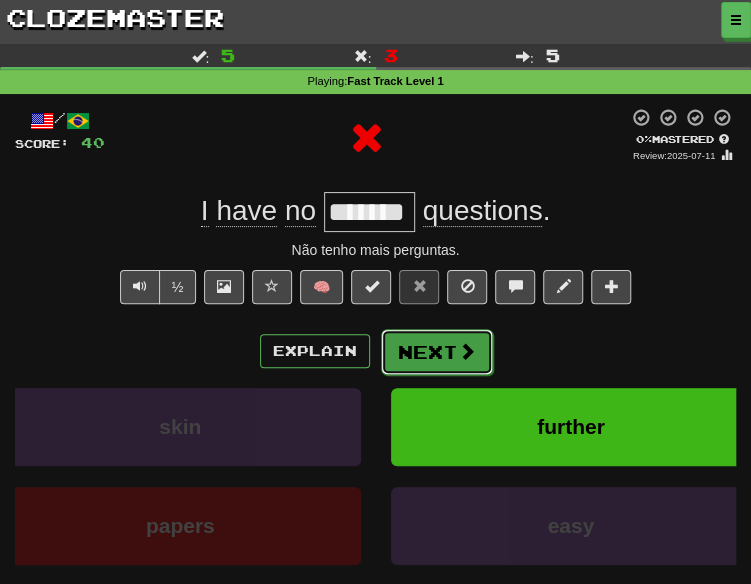 click on "Next" at bounding box center [437, 352] 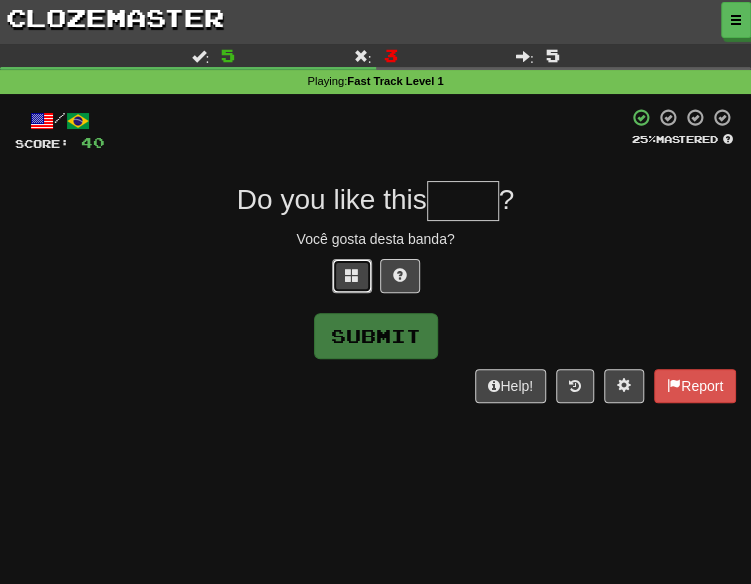 click at bounding box center (352, 276) 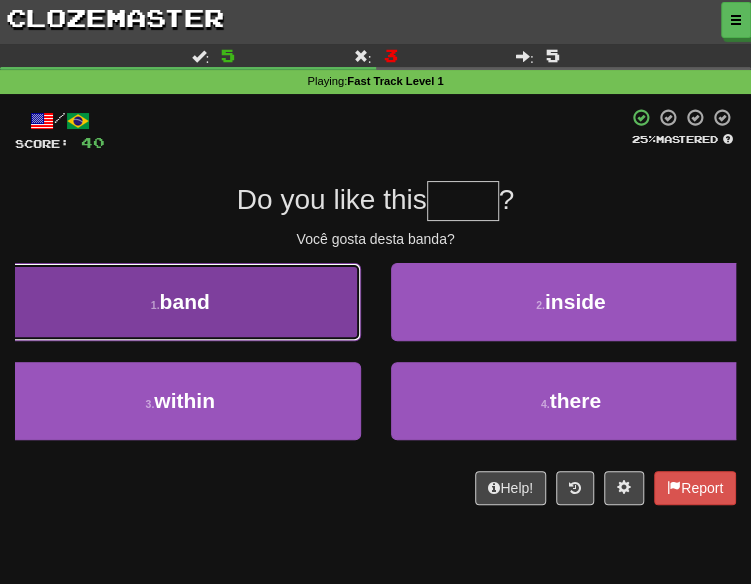 click on "1 .  band" at bounding box center (180, 302) 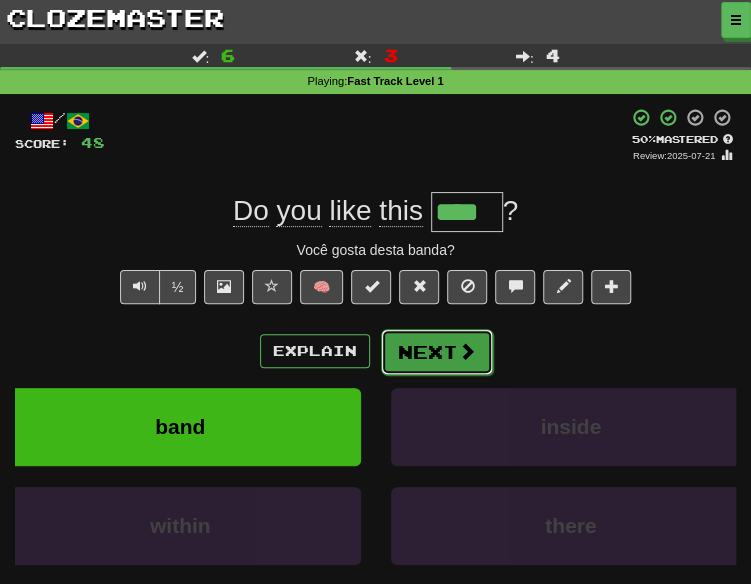 click at bounding box center [467, 351] 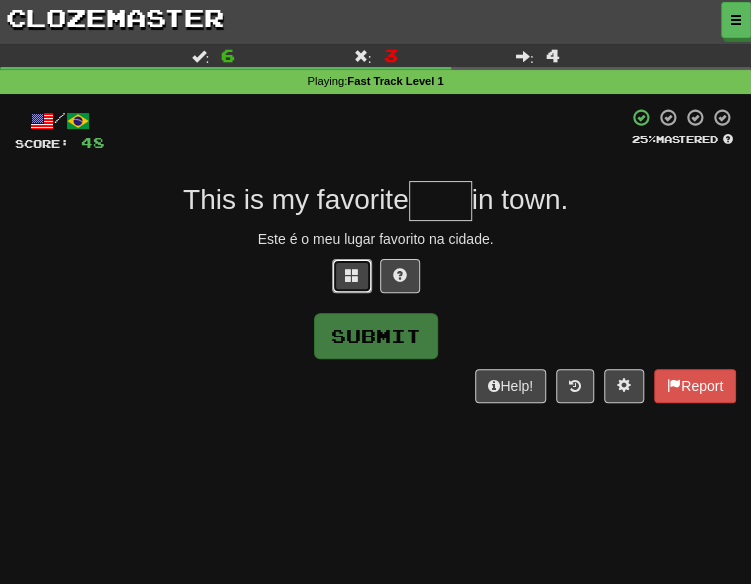 click at bounding box center (352, 275) 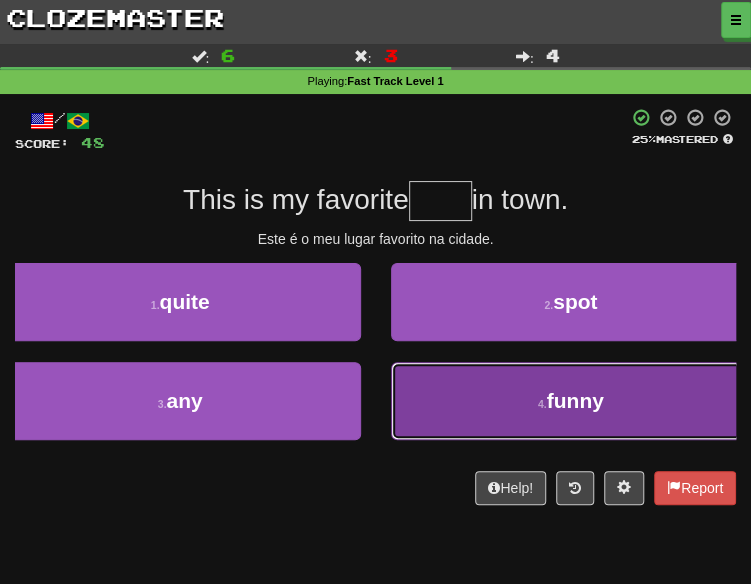 click on "4 .  funny" at bounding box center [571, 401] 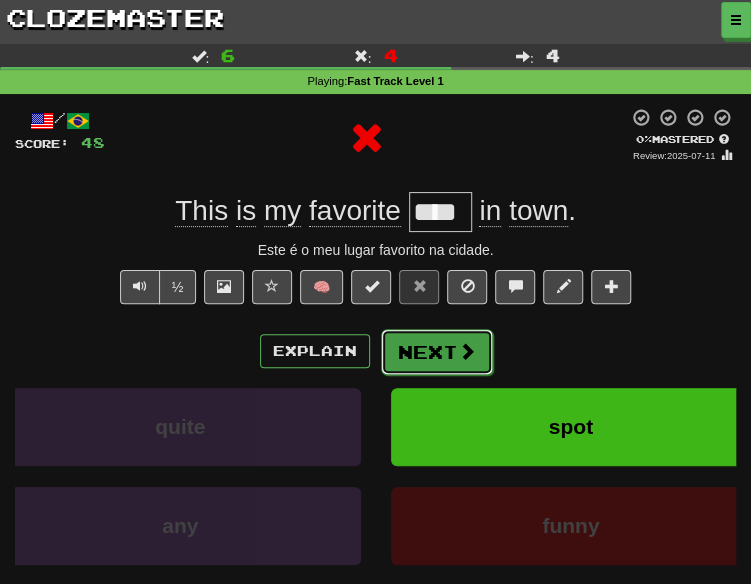click on "Next" at bounding box center (437, 352) 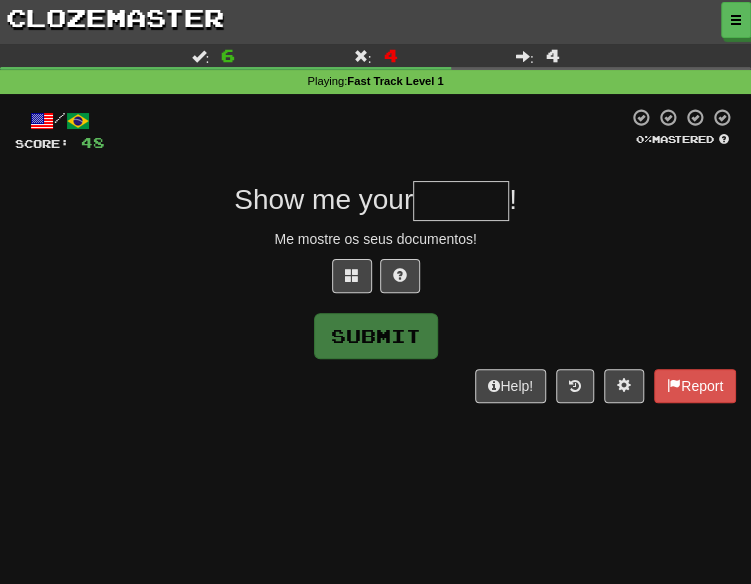 click on "/  Score:   48 0 %  Mastered Show me your  ! Me mostre os seus documentos! Submit  Help!  Report" at bounding box center (375, 255) 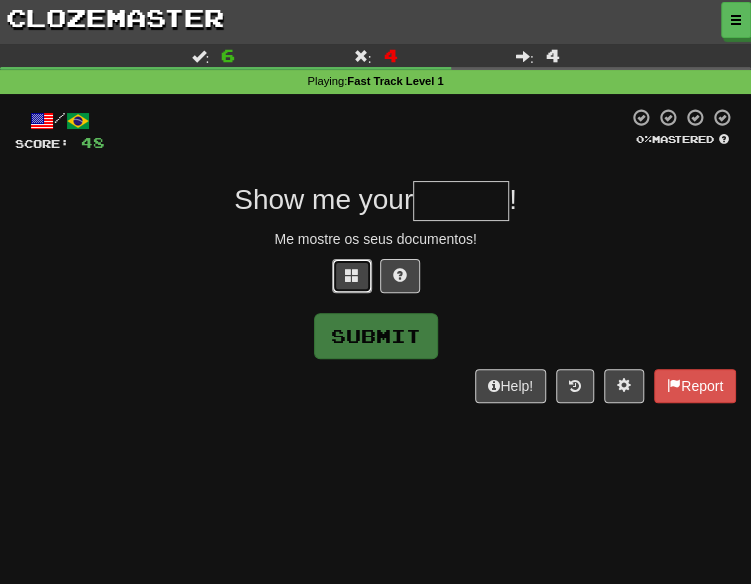 click at bounding box center [352, 276] 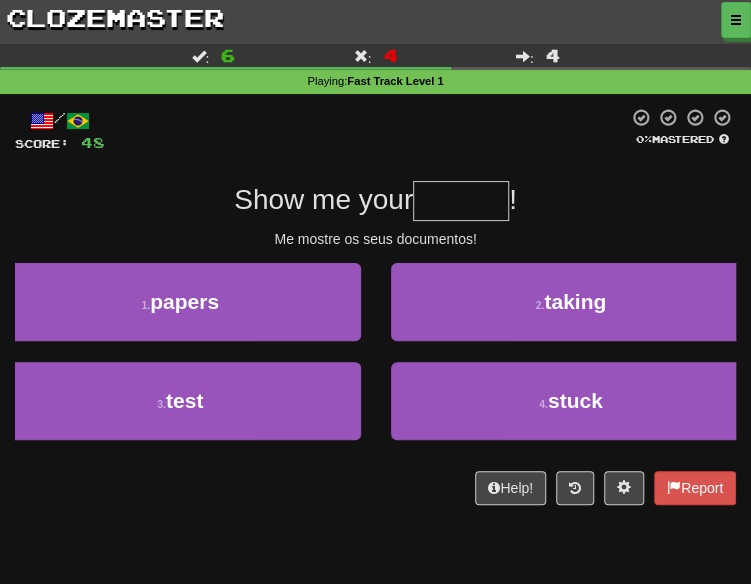 click on "/  Score:   48 0 %  Mastered Show me your  ! Me mostre os seus documentos! 1 .  papers 2 .  taking 3 .  test 4 .  stuck  Help!  Report" at bounding box center (375, 306) 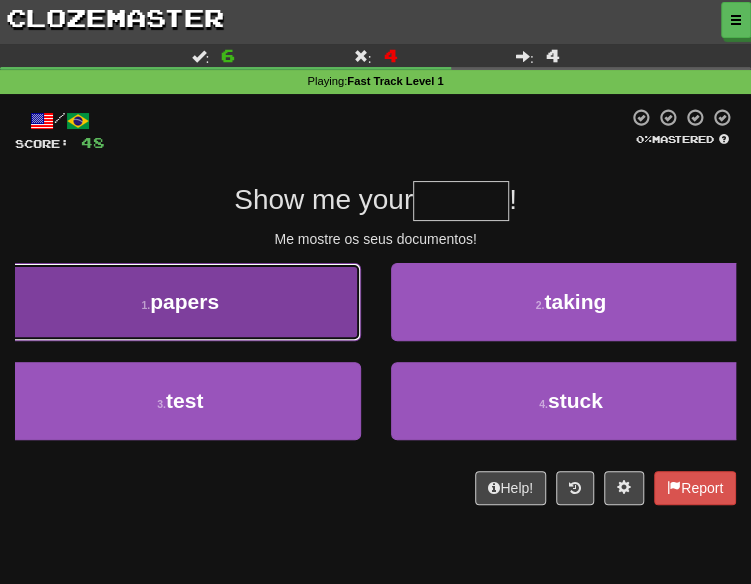 click on "1 .  papers" at bounding box center (180, 302) 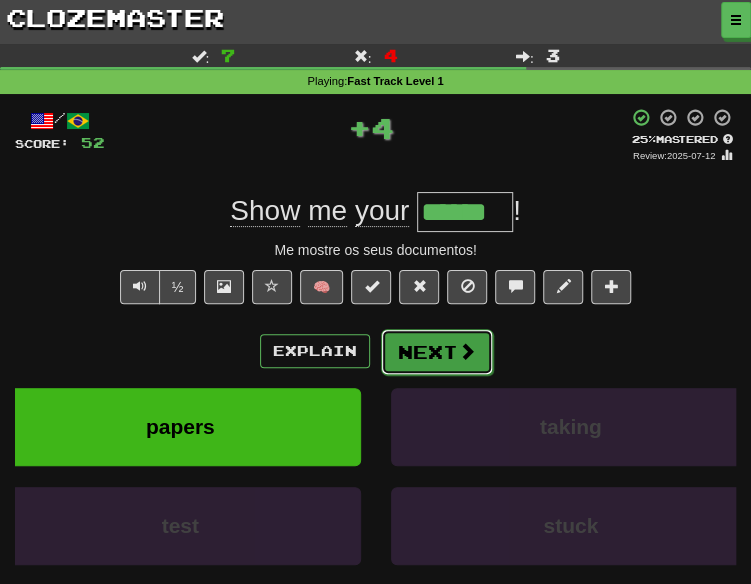 click at bounding box center [467, 351] 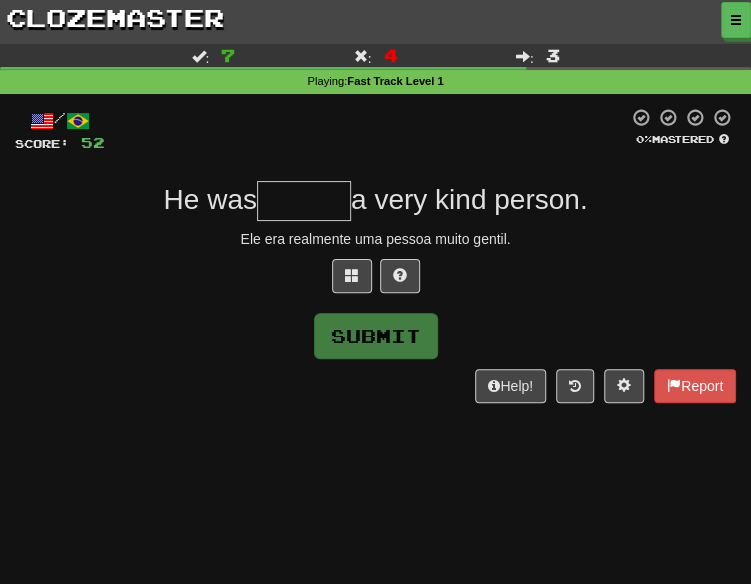 click on "/  Score:   52 0 %  Mastered He was   a very kind person. Ele era realmente uma pessoa muito gentil. Submit  Help!  Report" at bounding box center [375, 255] 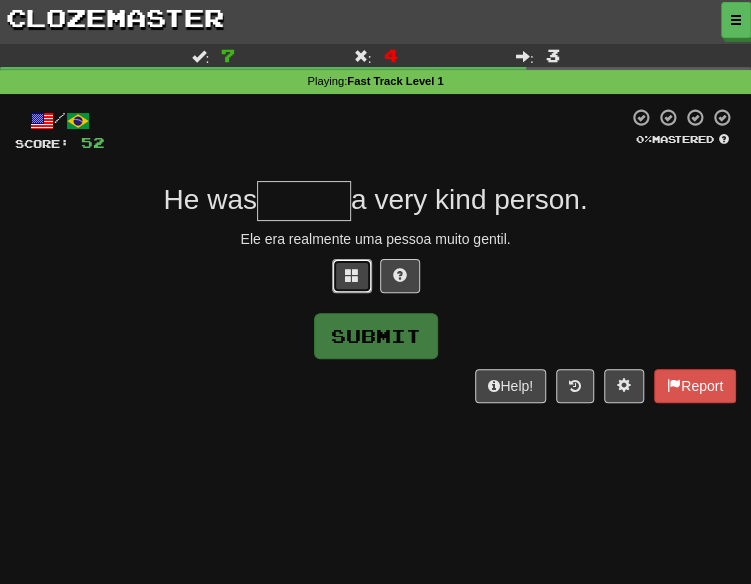 click at bounding box center [352, 275] 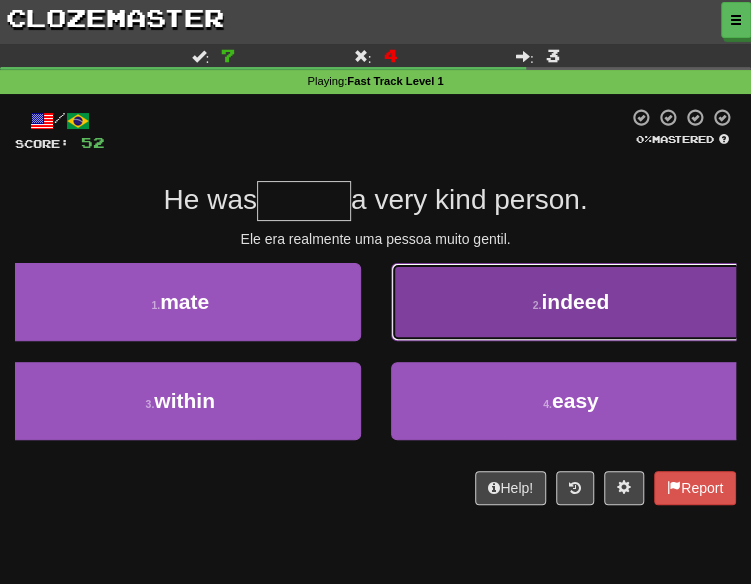click on "2 .  indeed" at bounding box center (571, 302) 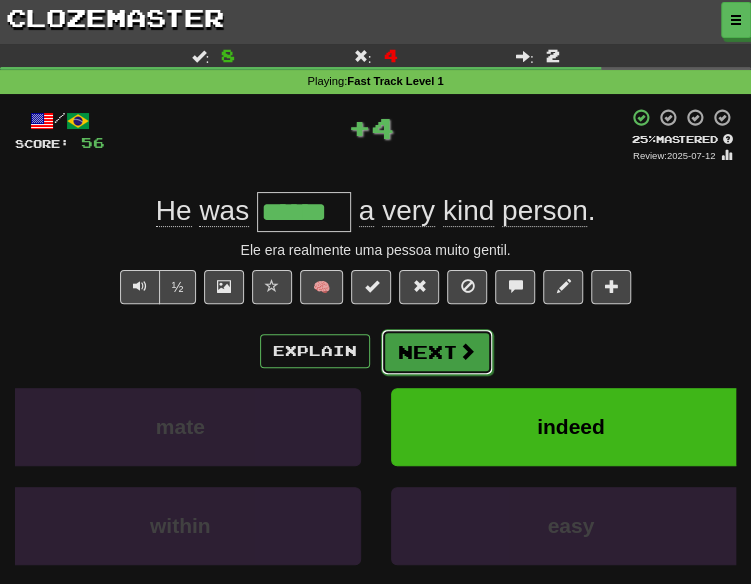 click on "Next" at bounding box center [437, 352] 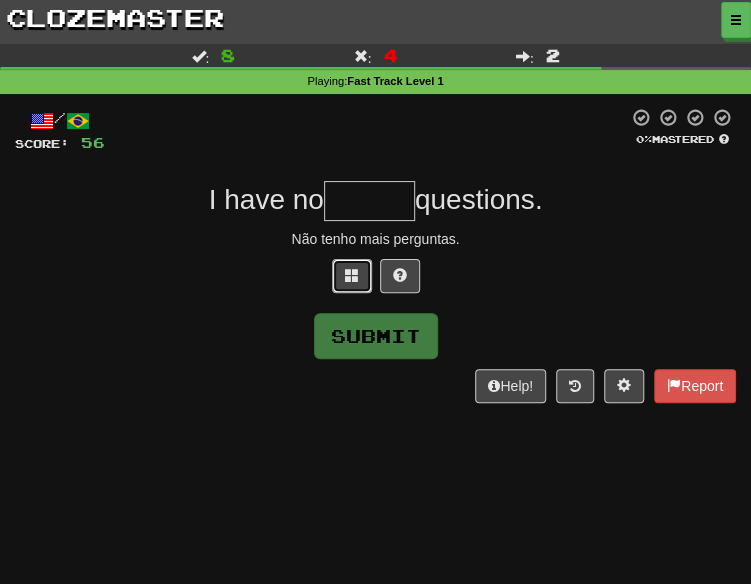 click at bounding box center (352, 275) 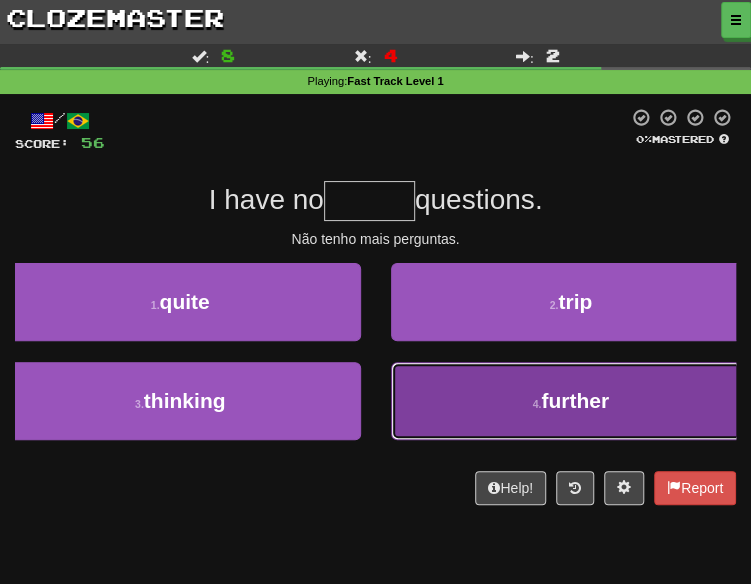 click on "4 .  further" at bounding box center [571, 401] 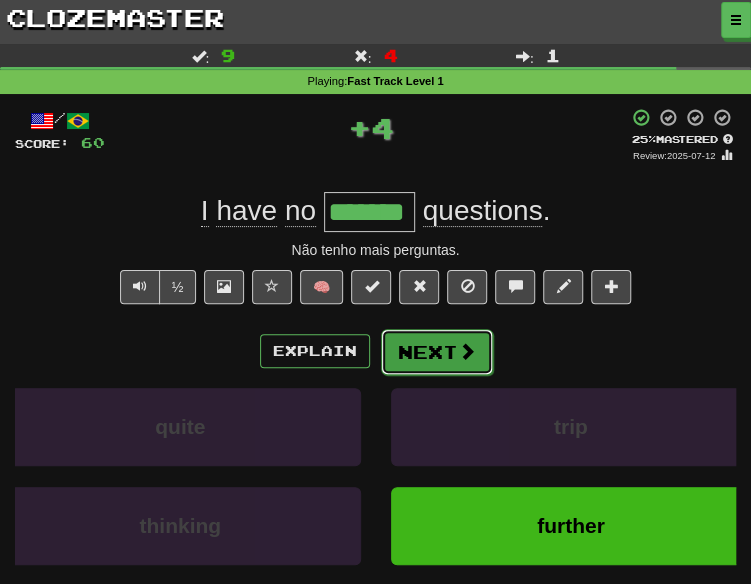click at bounding box center (467, 351) 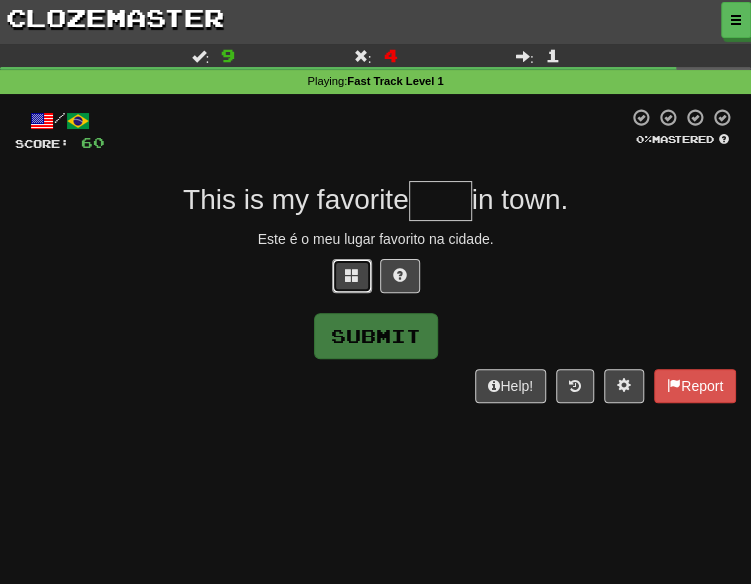 click at bounding box center (352, 276) 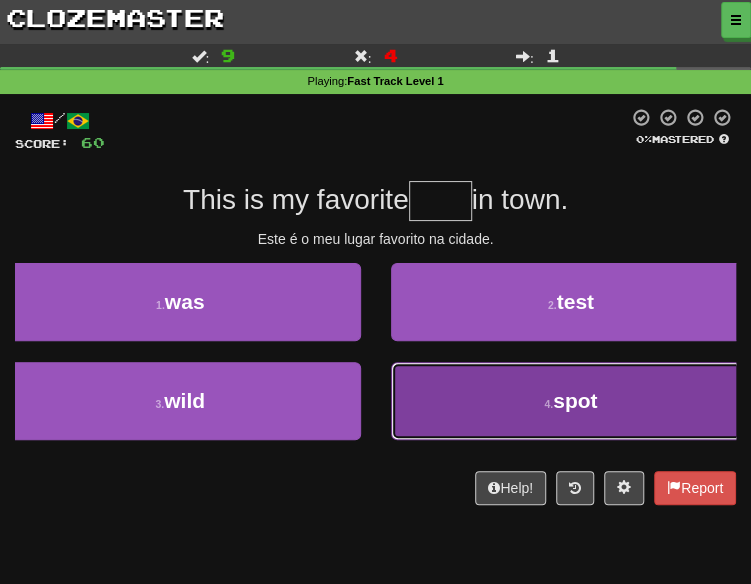 click on "spot" at bounding box center [575, 400] 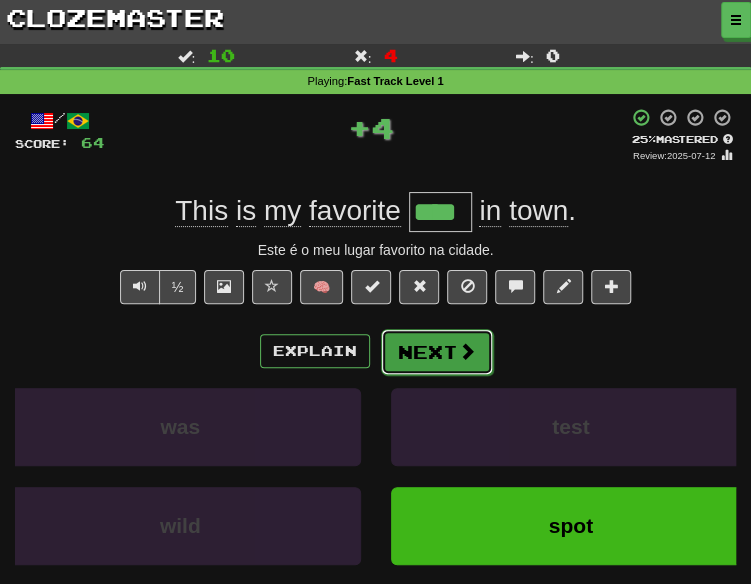 click at bounding box center (467, 351) 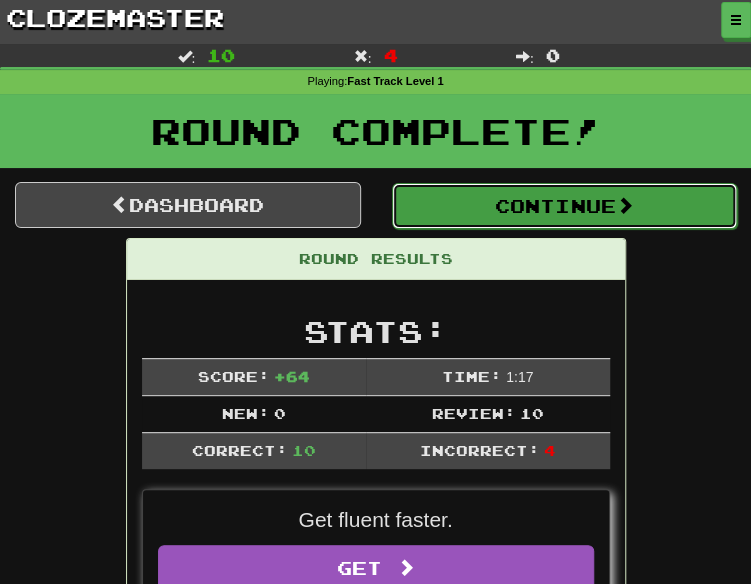 click on "Continue" at bounding box center (565, 206) 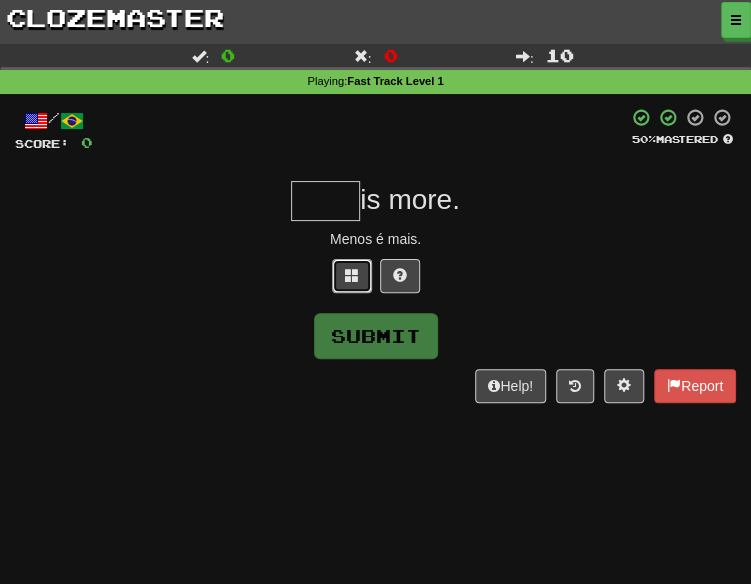click at bounding box center [352, 275] 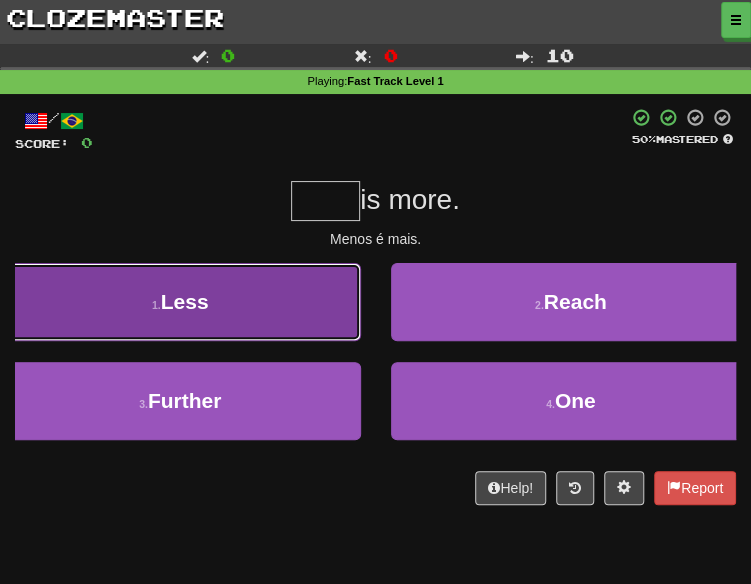 click on "1 .  Less" at bounding box center [180, 302] 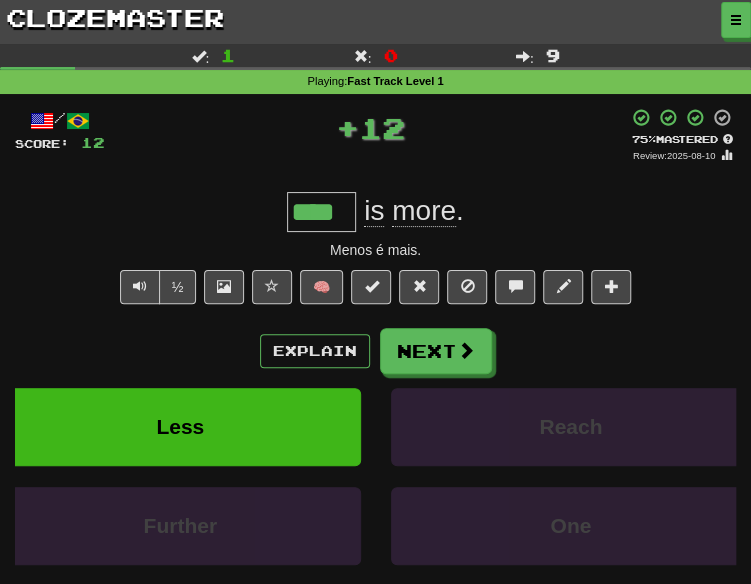 click on "🧠" at bounding box center (441, 291) 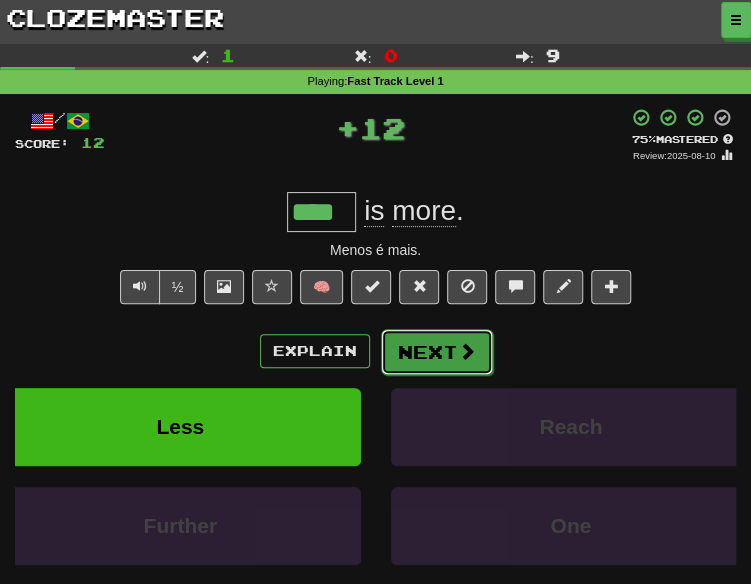 click on "Next" at bounding box center [437, 352] 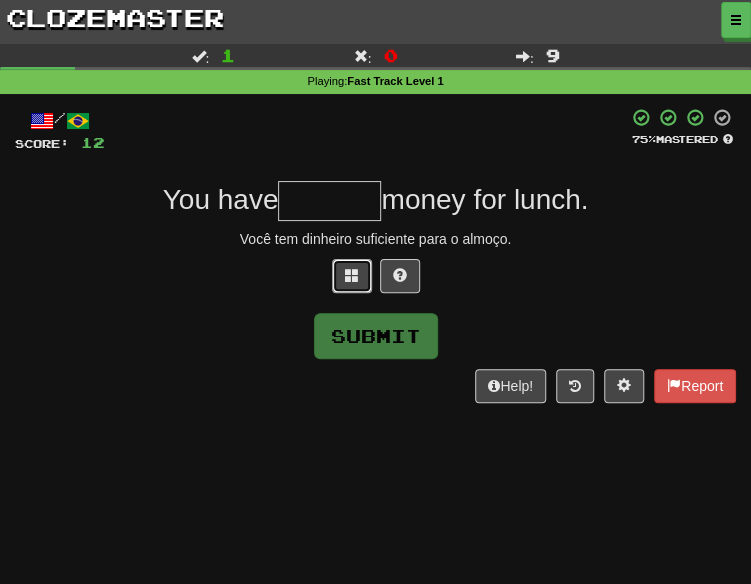 click at bounding box center (352, 275) 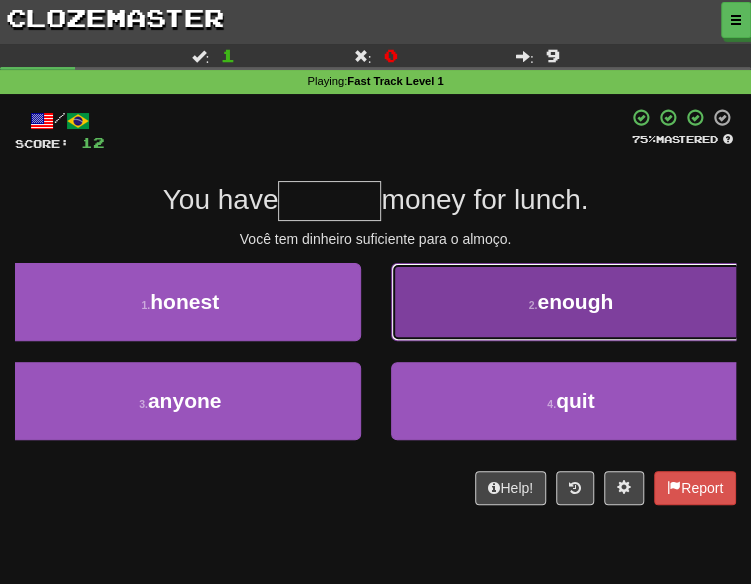 click on "2 .  enough" at bounding box center (571, 302) 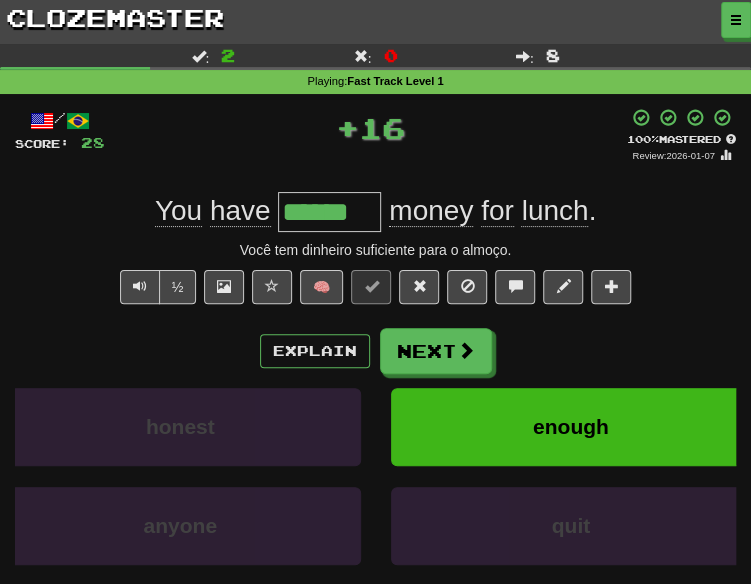 click on "/  Score:   28 + 16 100 %  Mastered Review:  2026-01-07 You   have   ******   money   for   lunch . Você tem dinheiro suficiente para o almoço. ½ 🧠 Explain Next honest enough anyone quit Learn more: honest enough anyone quit  Help!  Report" at bounding box center (375, 384) 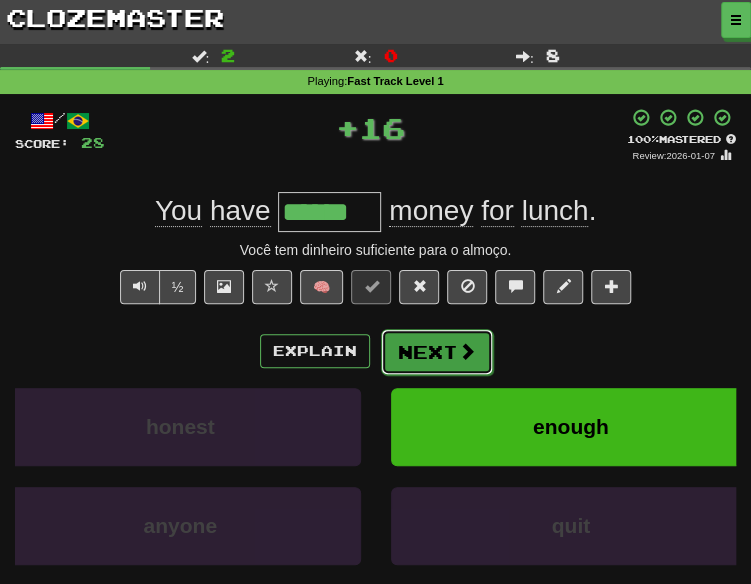 click on "Next" at bounding box center (437, 352) 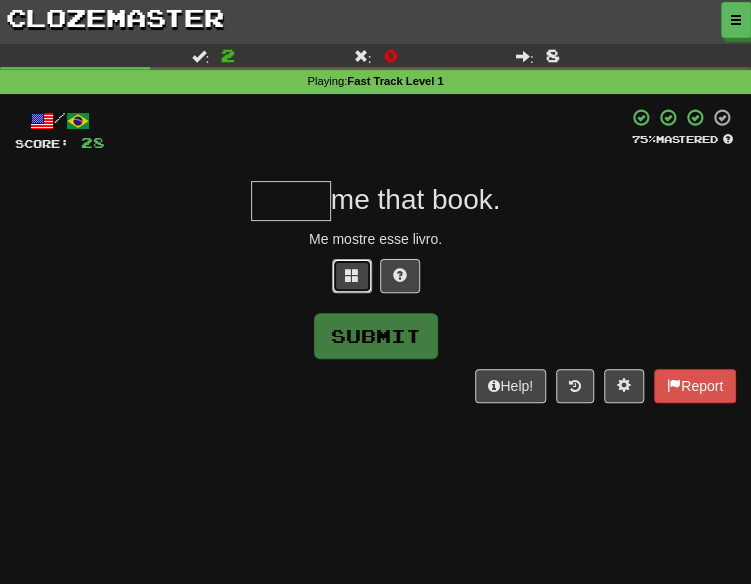 click at bounding box center (352, 276) 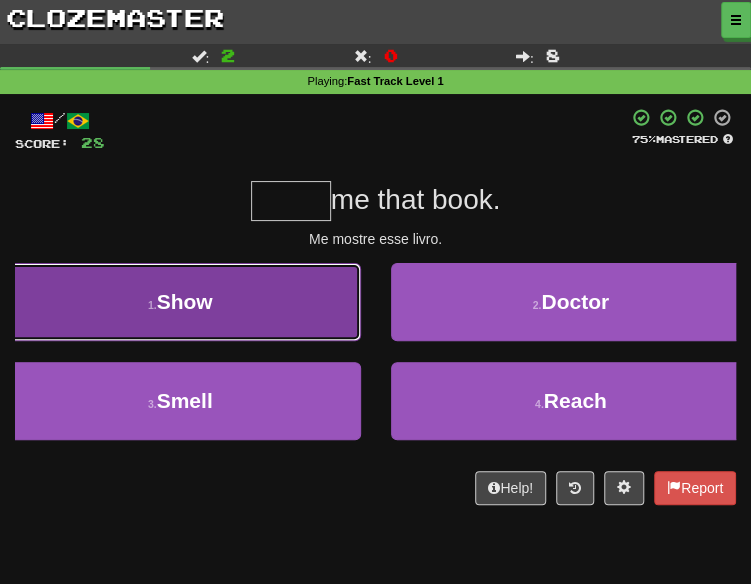 click on "1 .  Show" at bounding box center [180, 302] 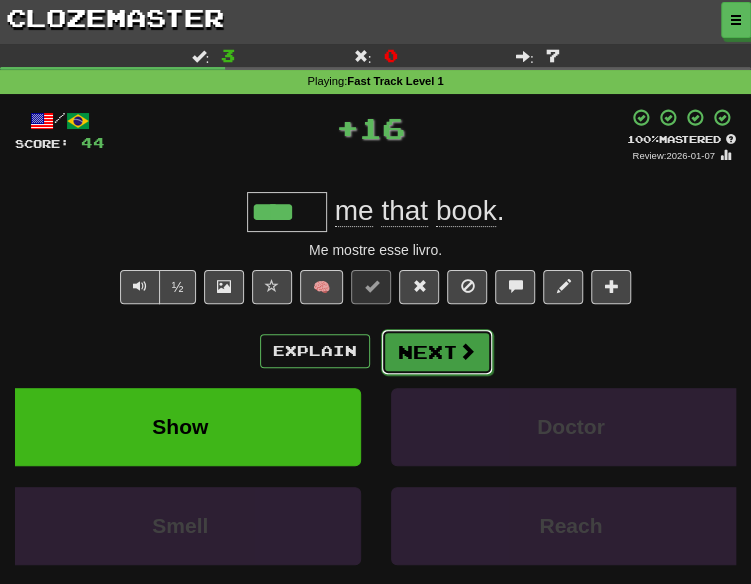 click on "Next" at bounding box center (437, 352) 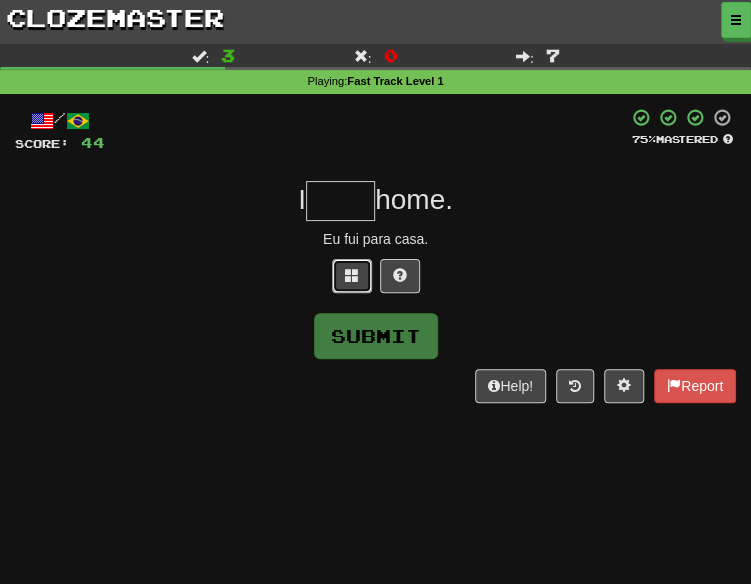 click at bounding box center [352, 276] 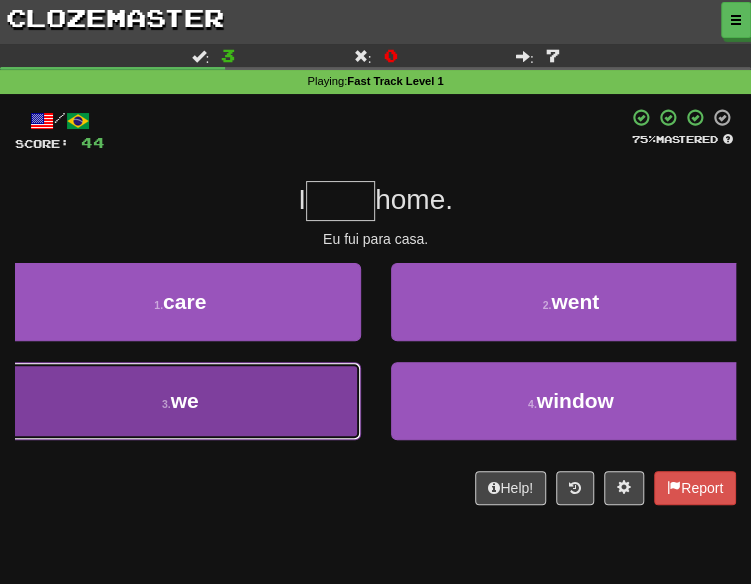click on "3 .  we" at bounding box center (180, 401) 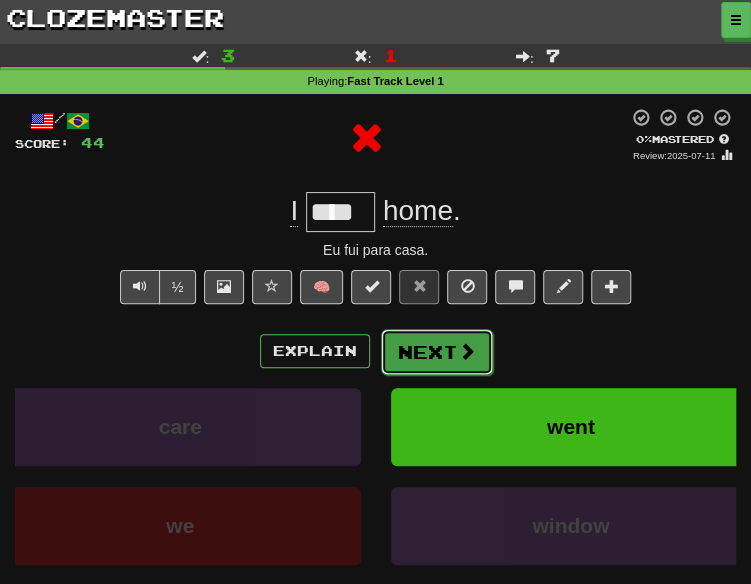 click on "Next" at bounding box center [437, 352] 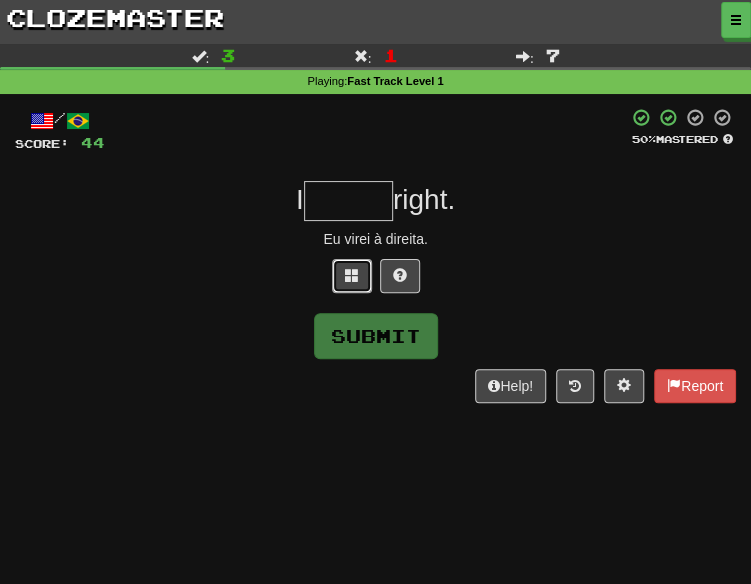 click at bounding box center (352, 276) 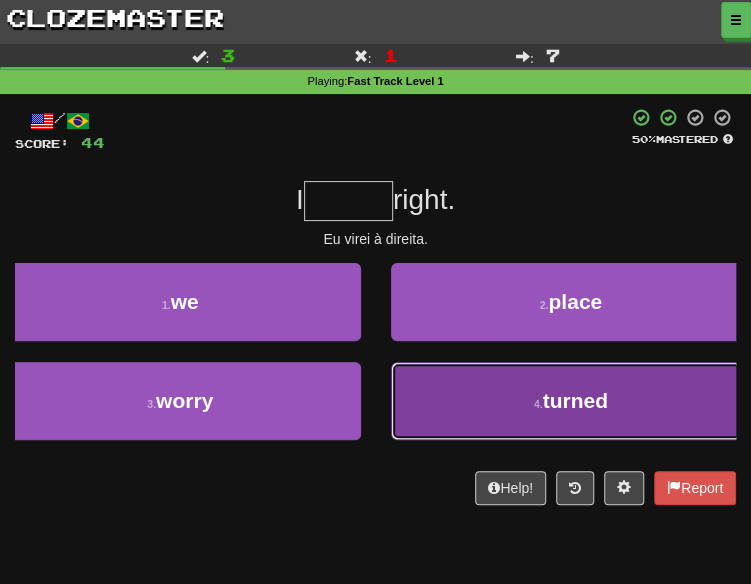 click on "4 .  turned" at bounding box center (571, 401) 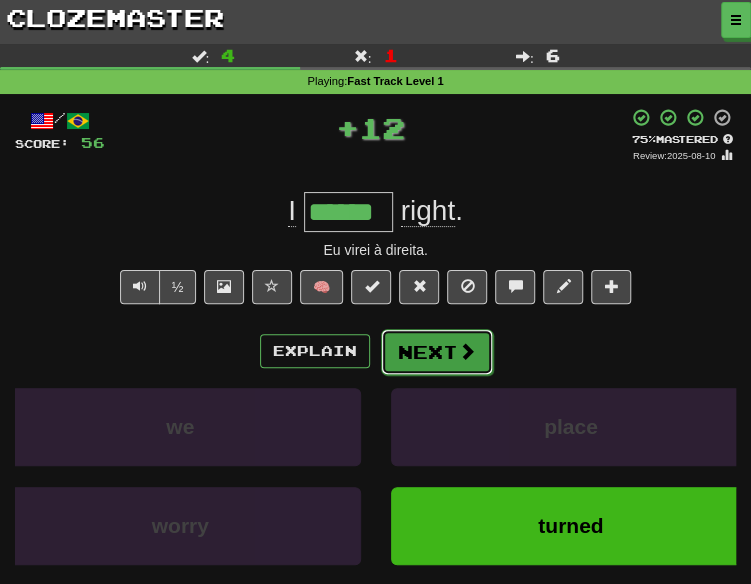 click at bounding box center [467, 351] 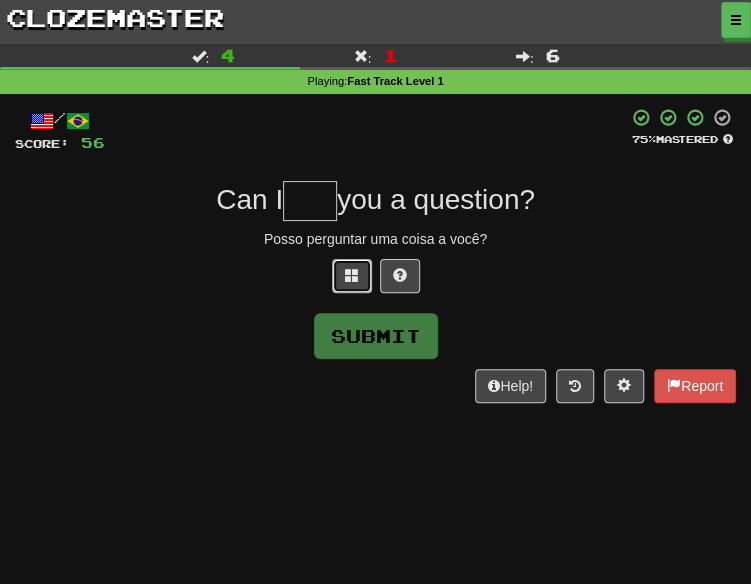 click at bounding box center (352, 275) 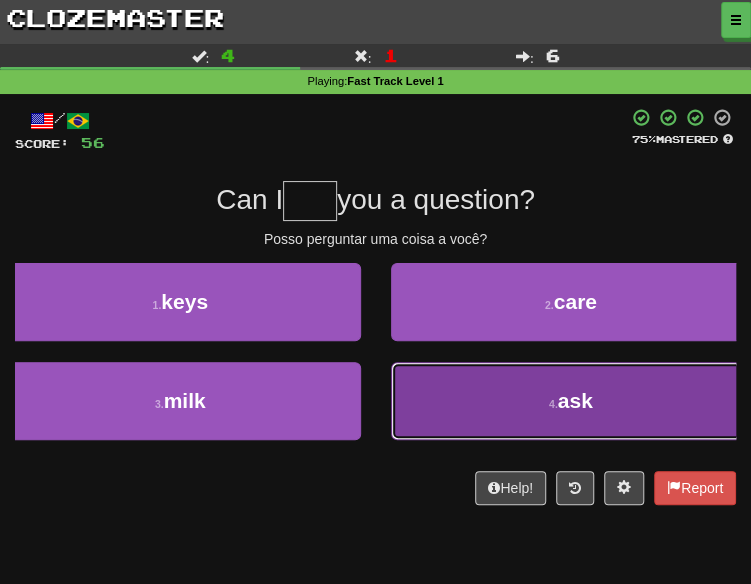 click on "4 .  ask" at bounding box center (571, 401) 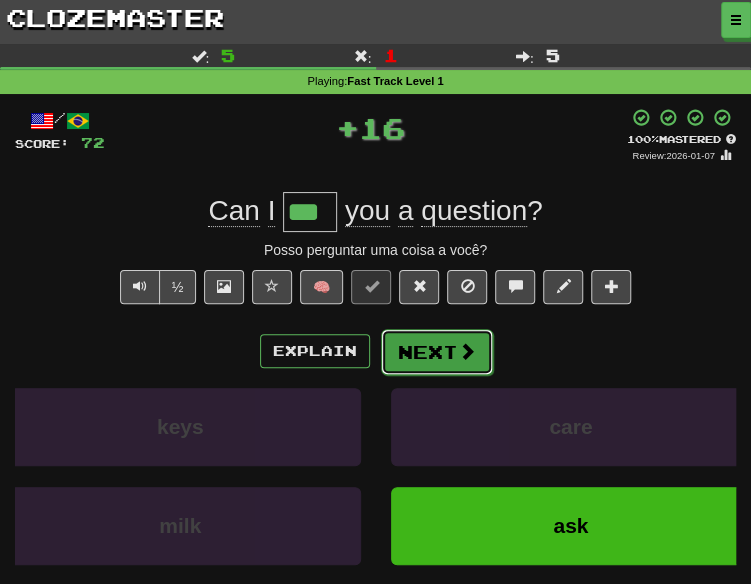 click on "Next" at bounding box center (437, 352) 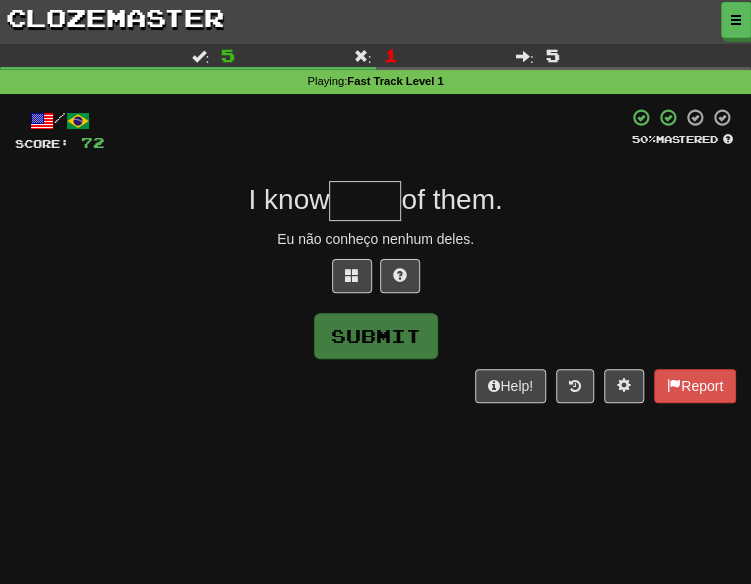 click at bounding box center [375, 281] 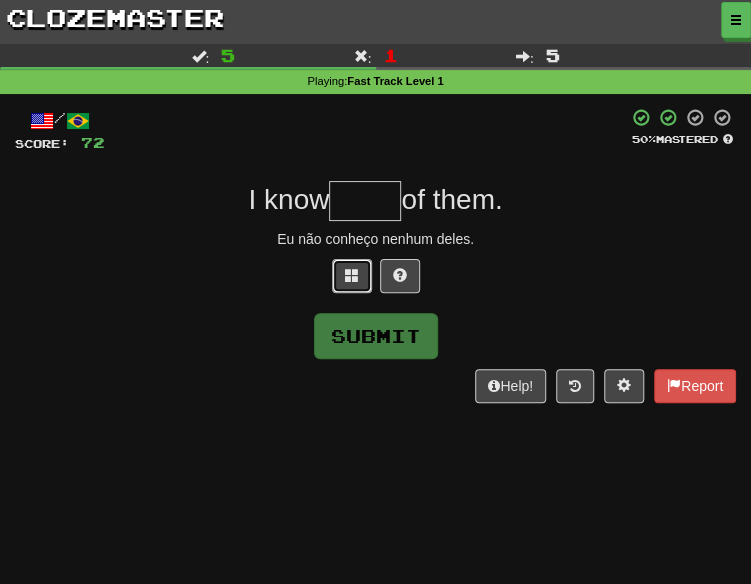 click at bounding box center [352, 276] 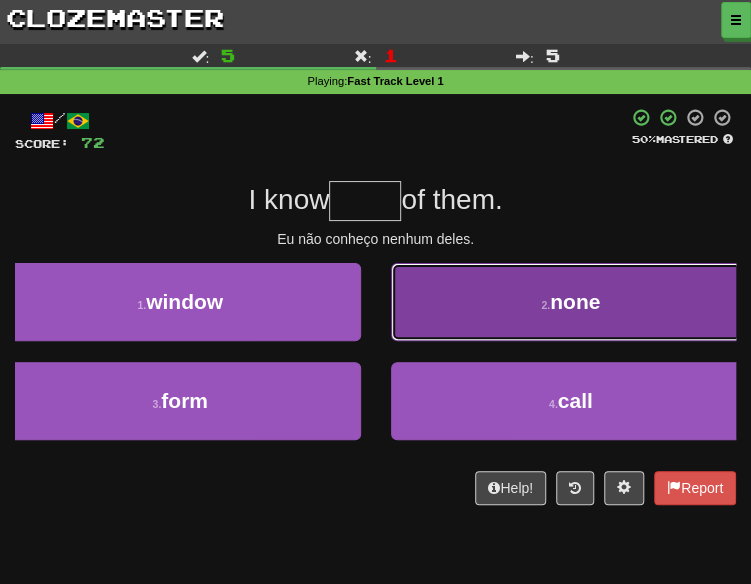 click on "2 .  none" at bounding box center [571, 302] 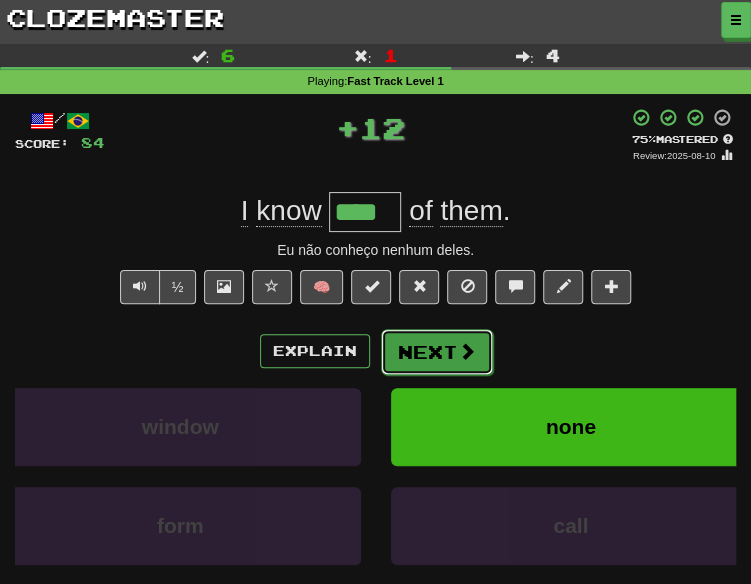 click on "Next" at bounding box center (437, 352) 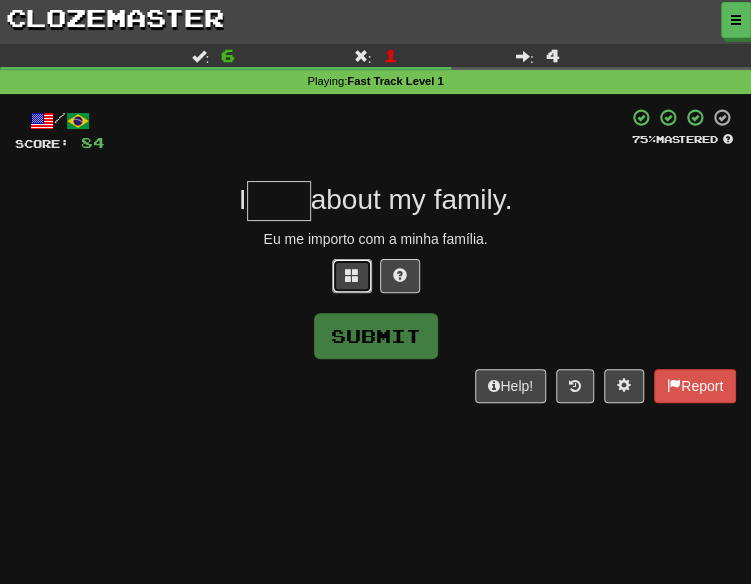 click at bounding box center [352, 276] 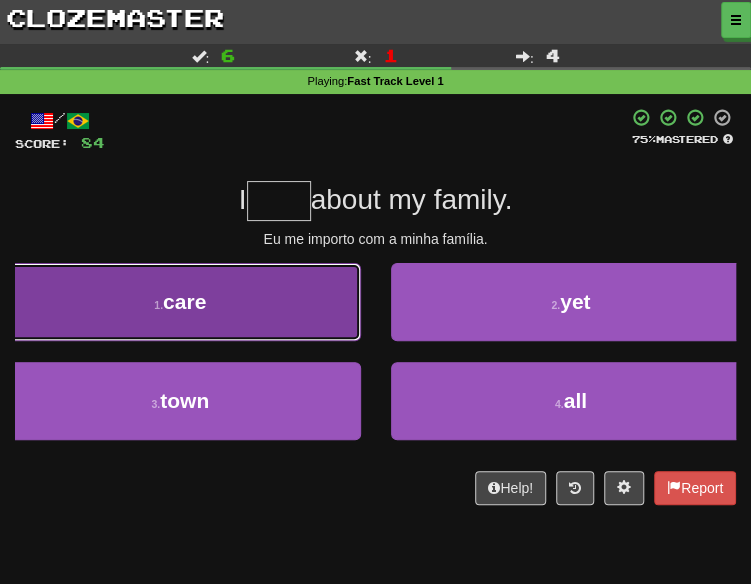 click on "1 .  care" at bounding box center (180, 302) 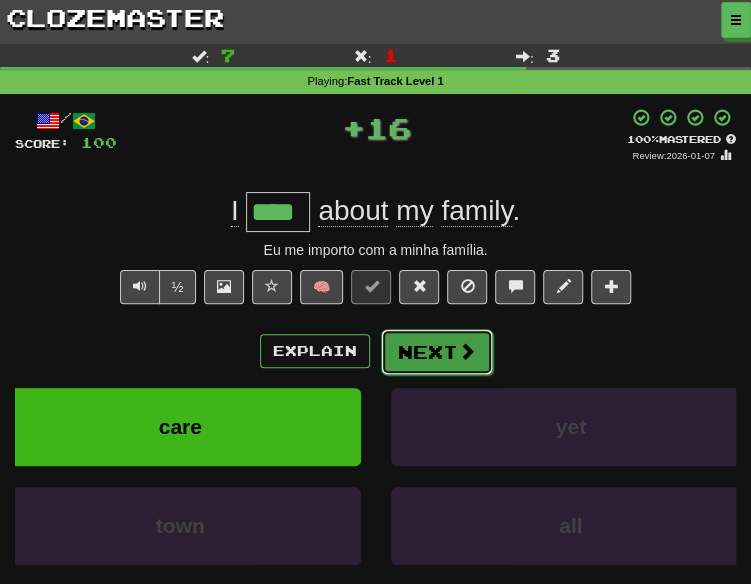 click on "Next" at bounding box center (437, 352) 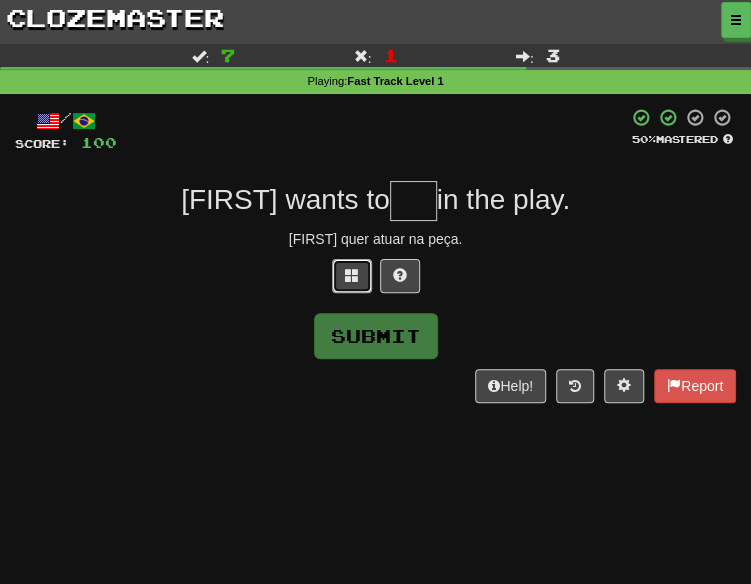 click at bounding box center [352, 276] 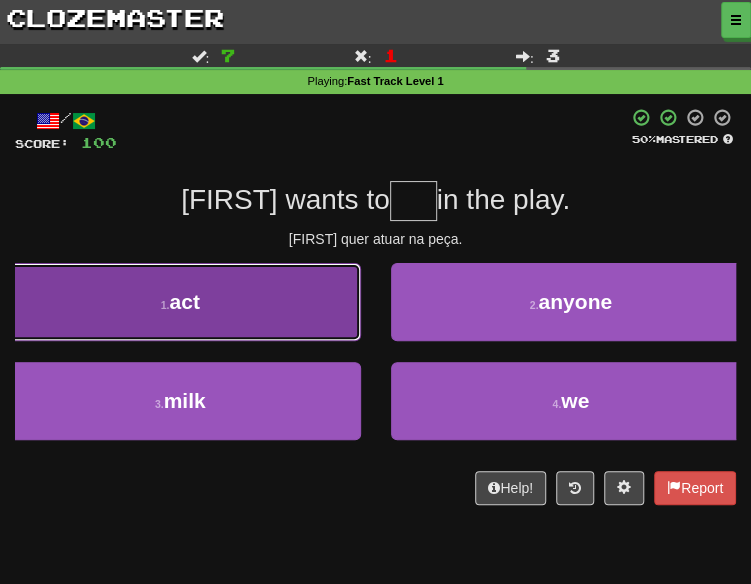 click on "1 .  act" at bounding box center [180, 302] 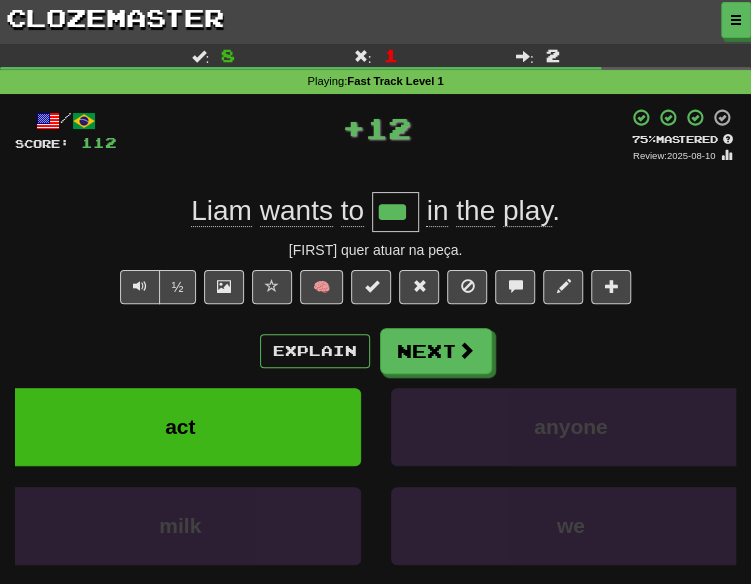 click on "½ 🧠" at bounding box center (375, 292) 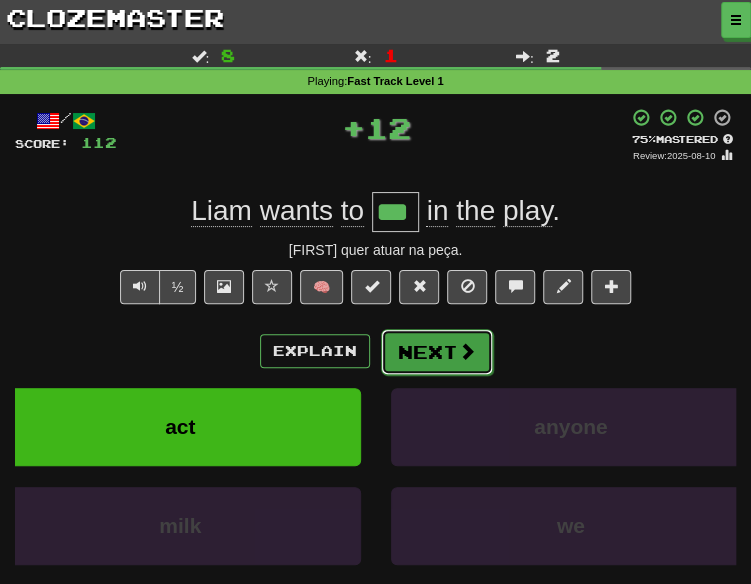 click on "Next" at bounding box center (437, 352) 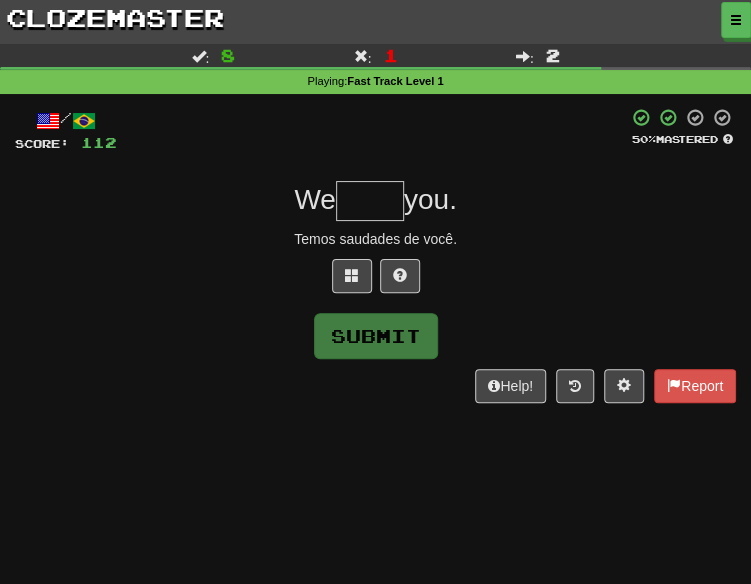 click at bounding box center (375, 281) 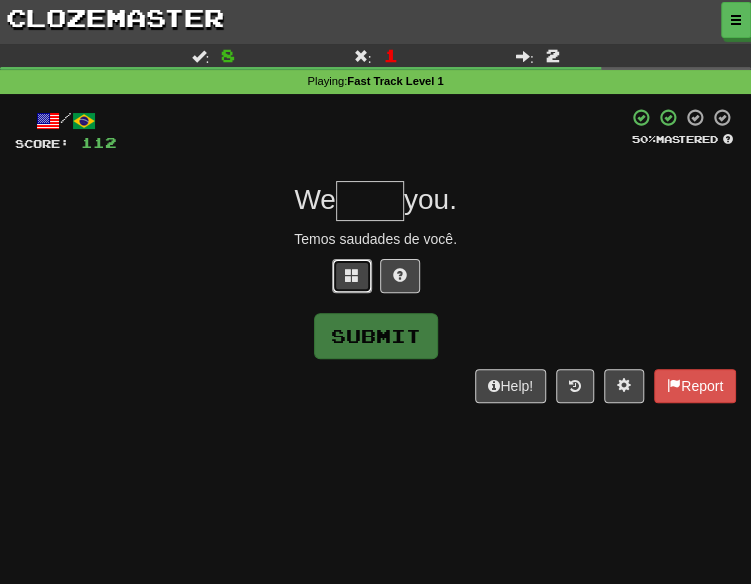 click at bounding box center [352, 276] 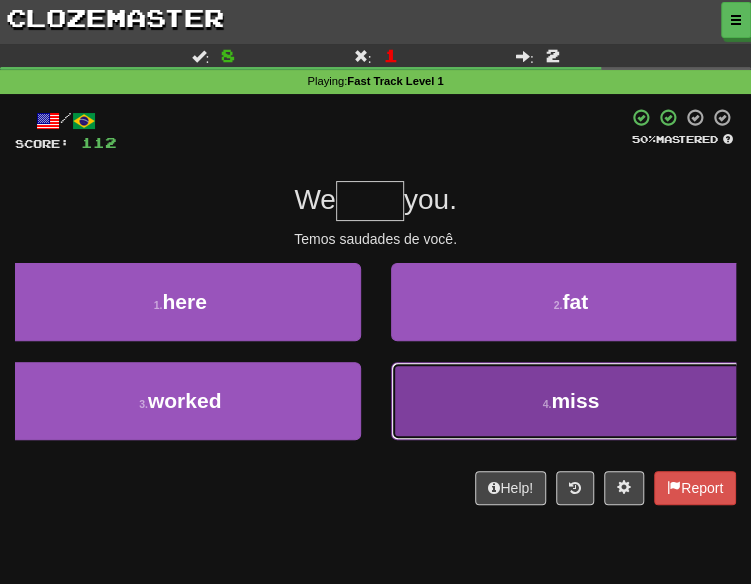 click on "4 .  miss" at bounding box center [571, 401] 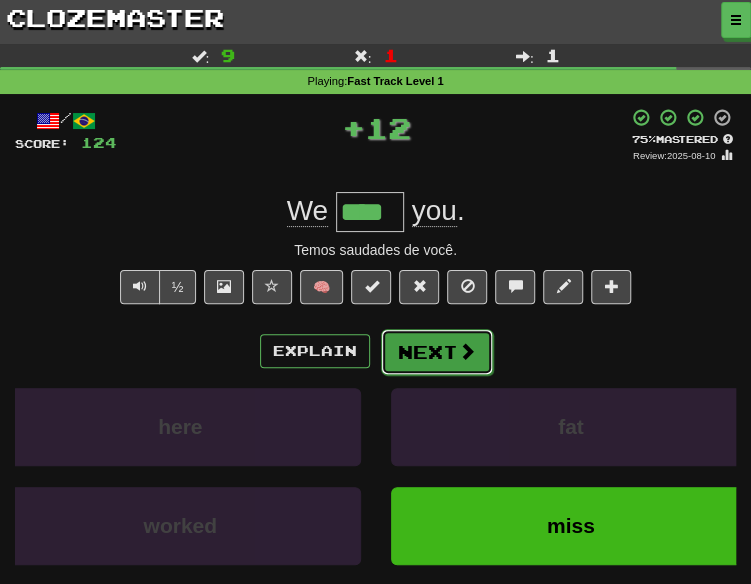 click on "Next" at bounding box center (437, 352) 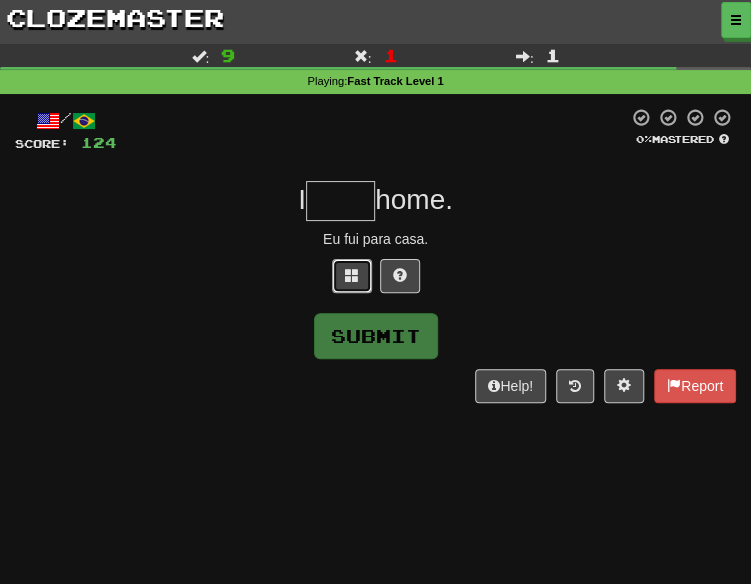 click at bounding box center [352, 276] 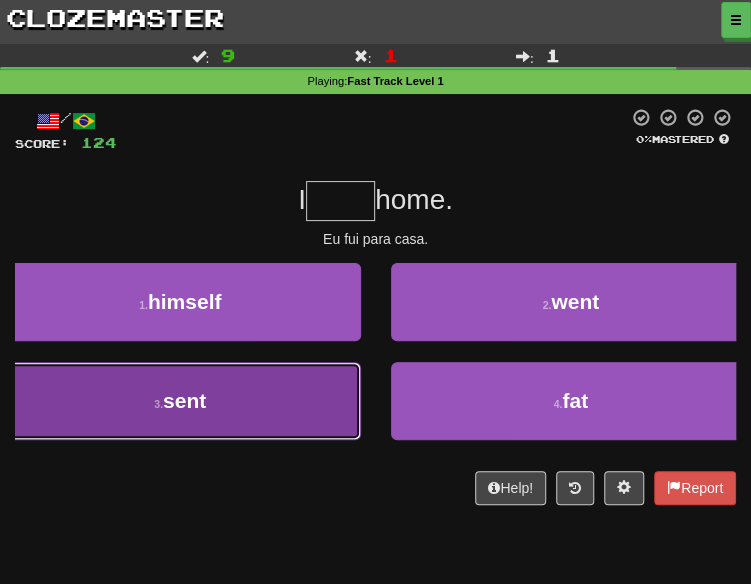 click on "3 .  sent" at bounding box center [180, 401] 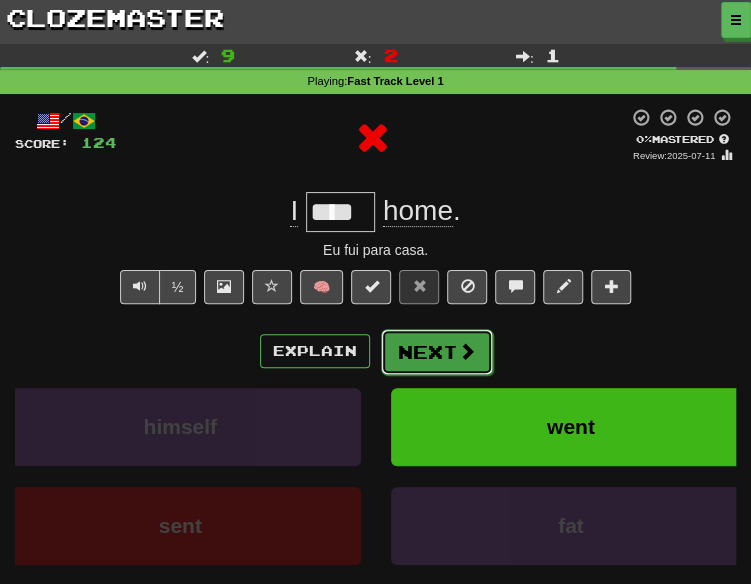 click on "Next" at bounding box center (437, 352) 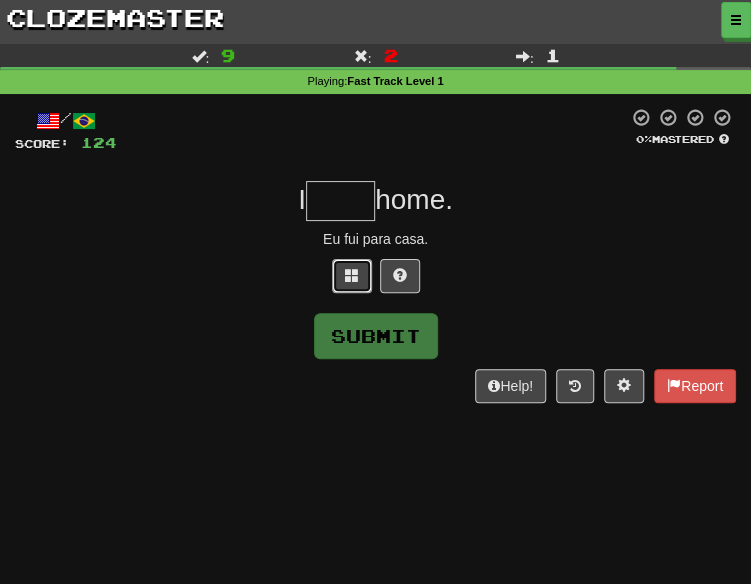 click at bounding box center [352, 276] 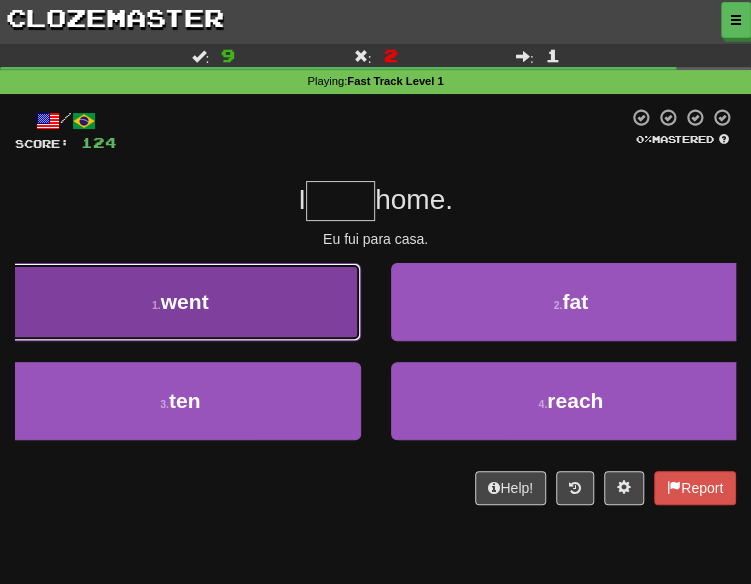 click on "1 .  went" at bounding box center (180, 302) 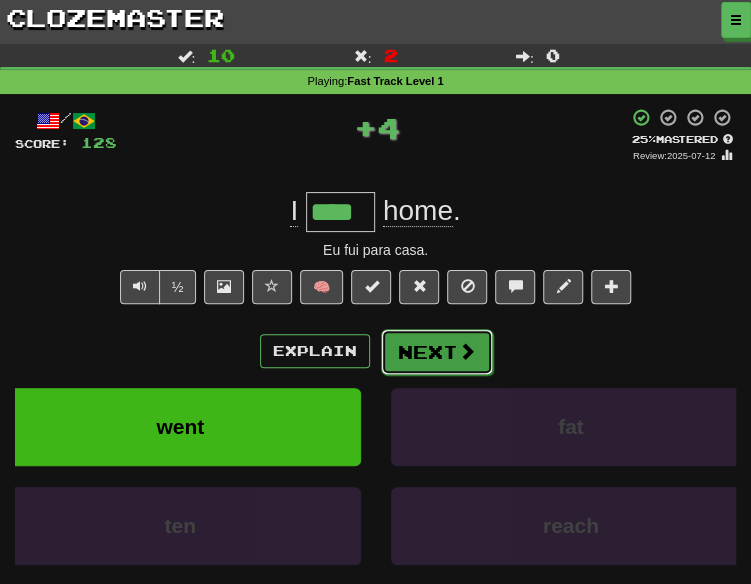 click on "Next" at bounding box center [437, 352] 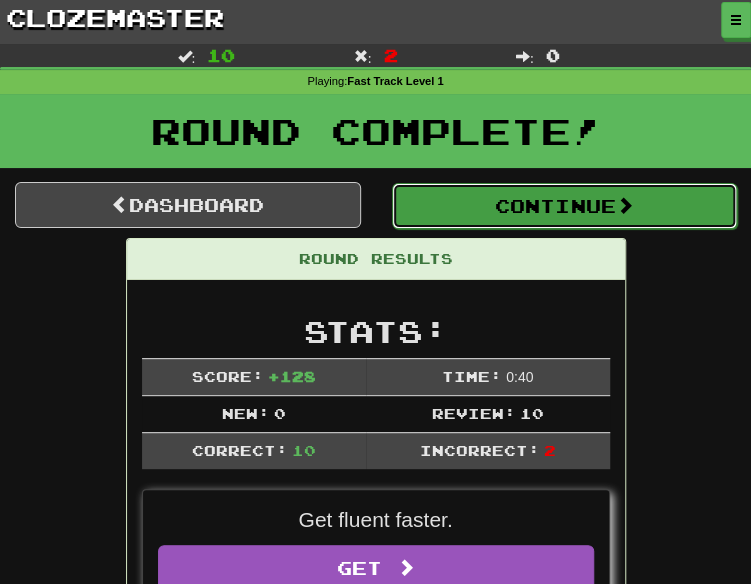 click on "Continue" at bounding box center [565, 206] 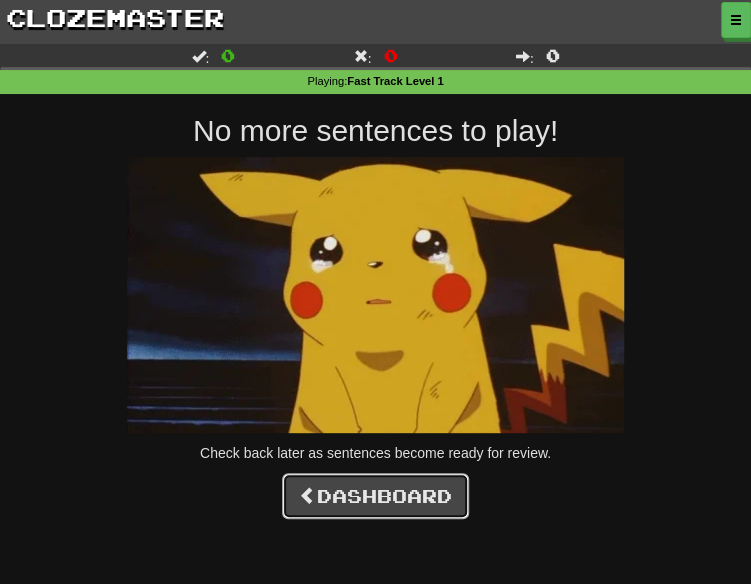 click on "Dashboard" at bounding box center (375, 496) 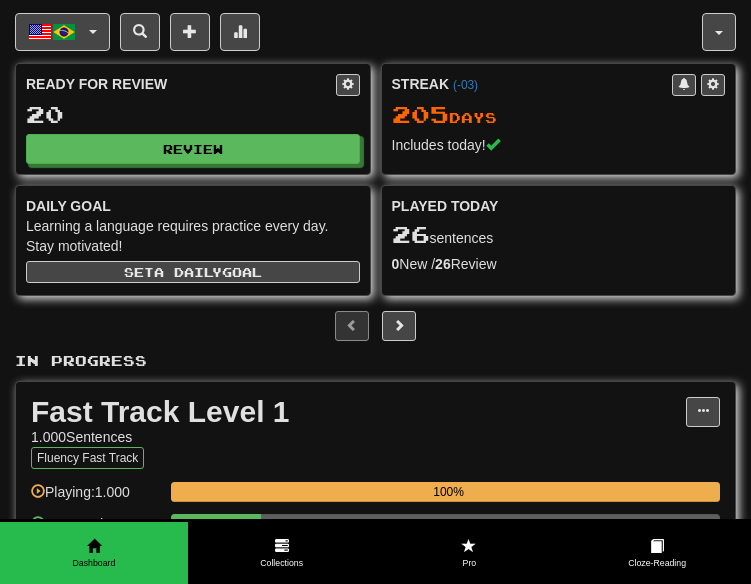 scroll, scrollTop: 0, scrollLeft: 0, axis: both 